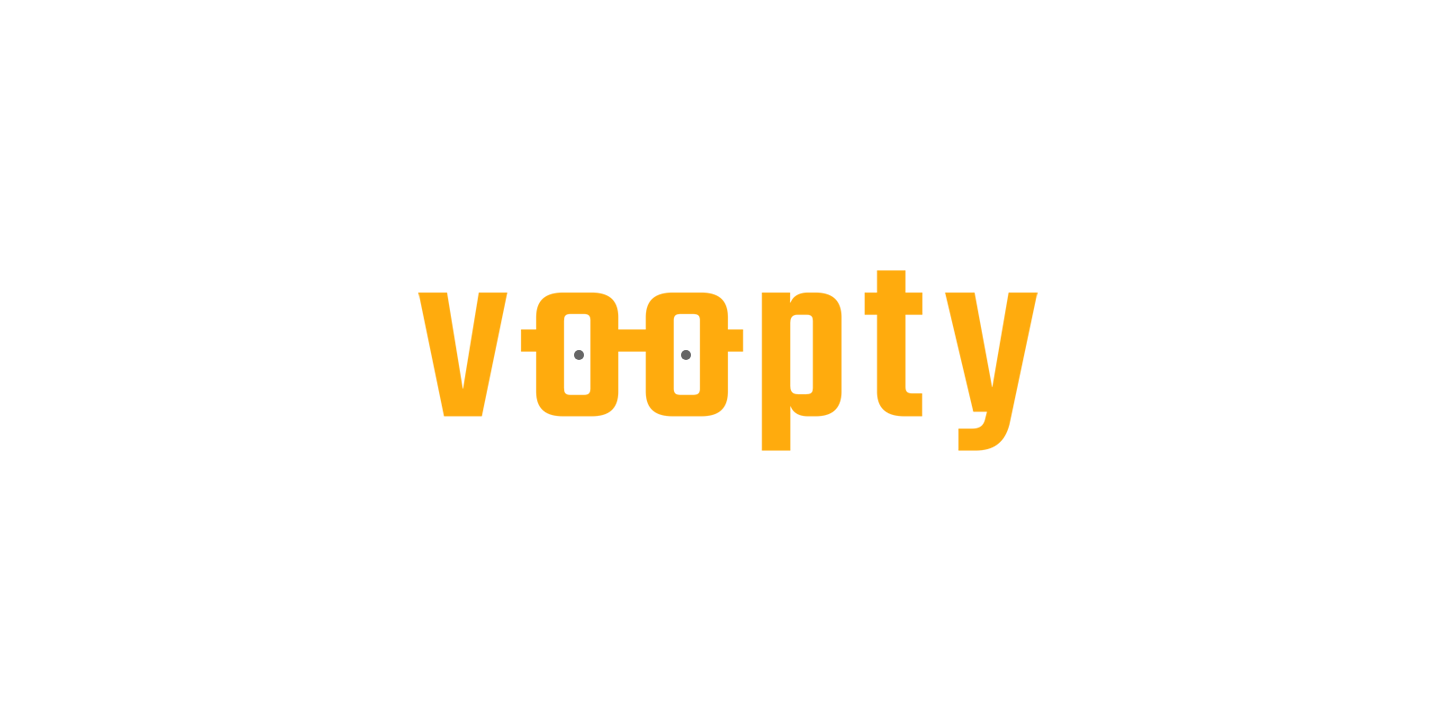 scroll, scrollTop: 0, scrollLeft: 0, axis: both 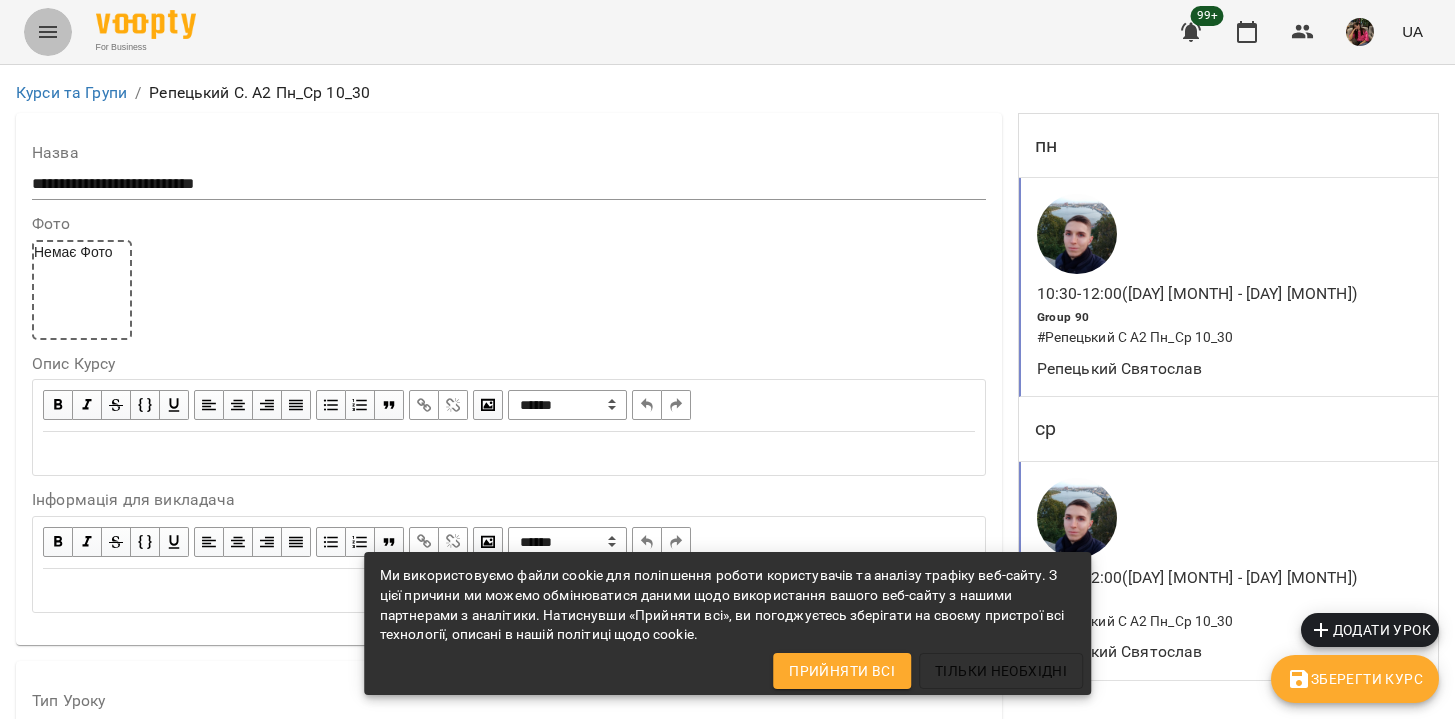 click 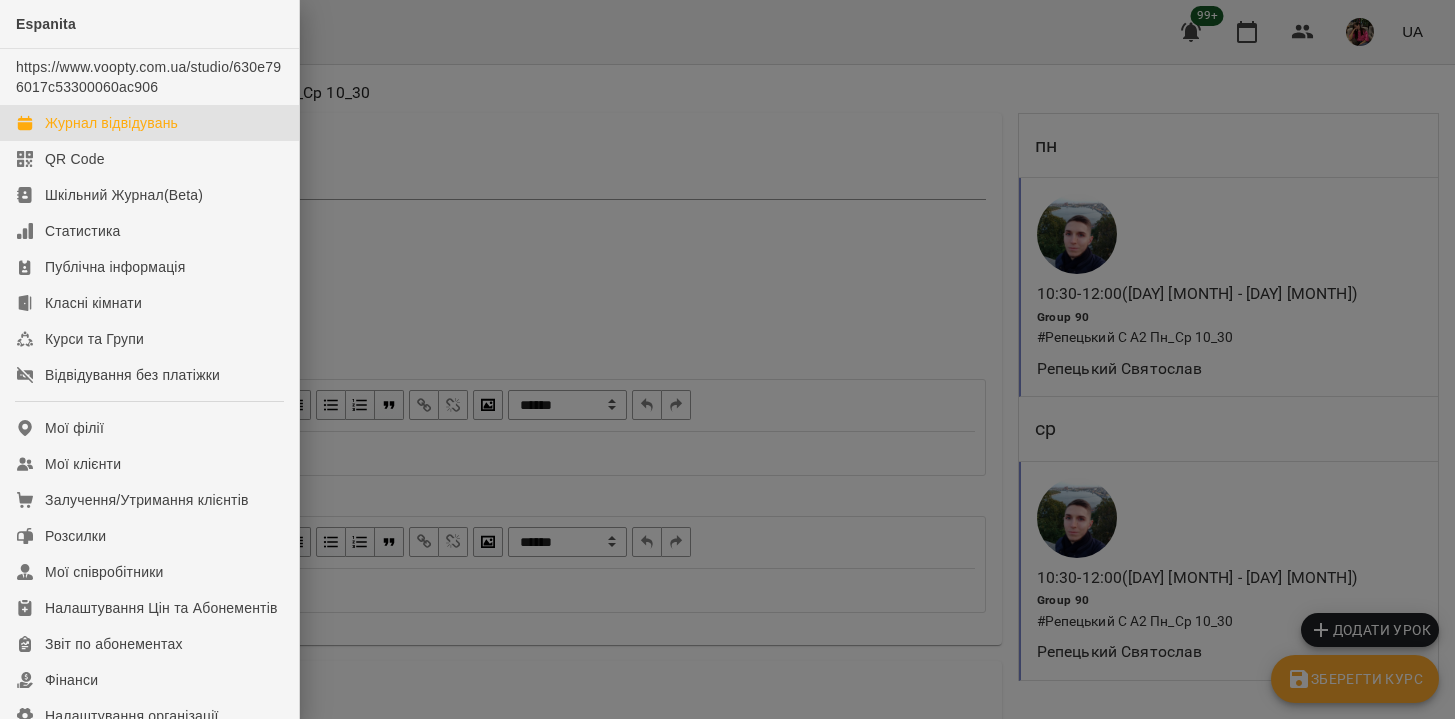 click on "Журнал відвідувань" at bounding box center (149, 123) 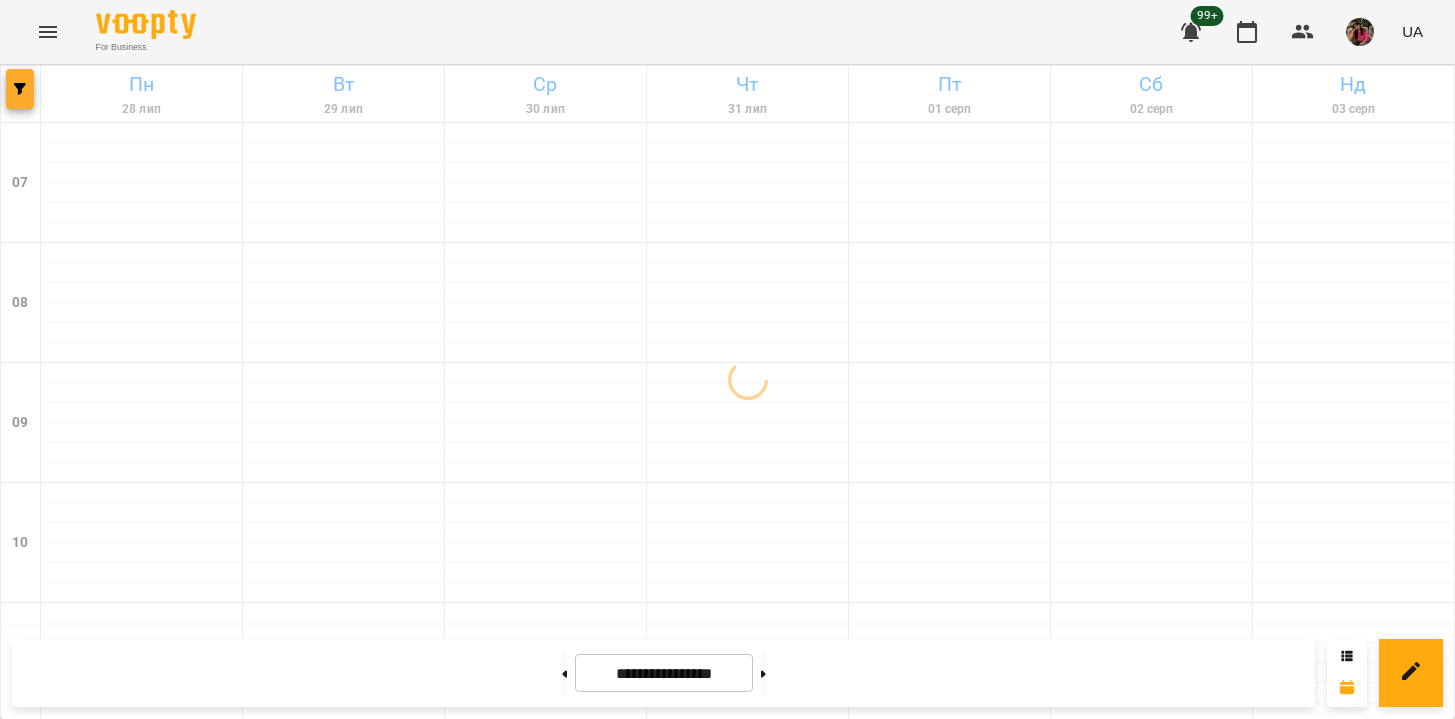 click 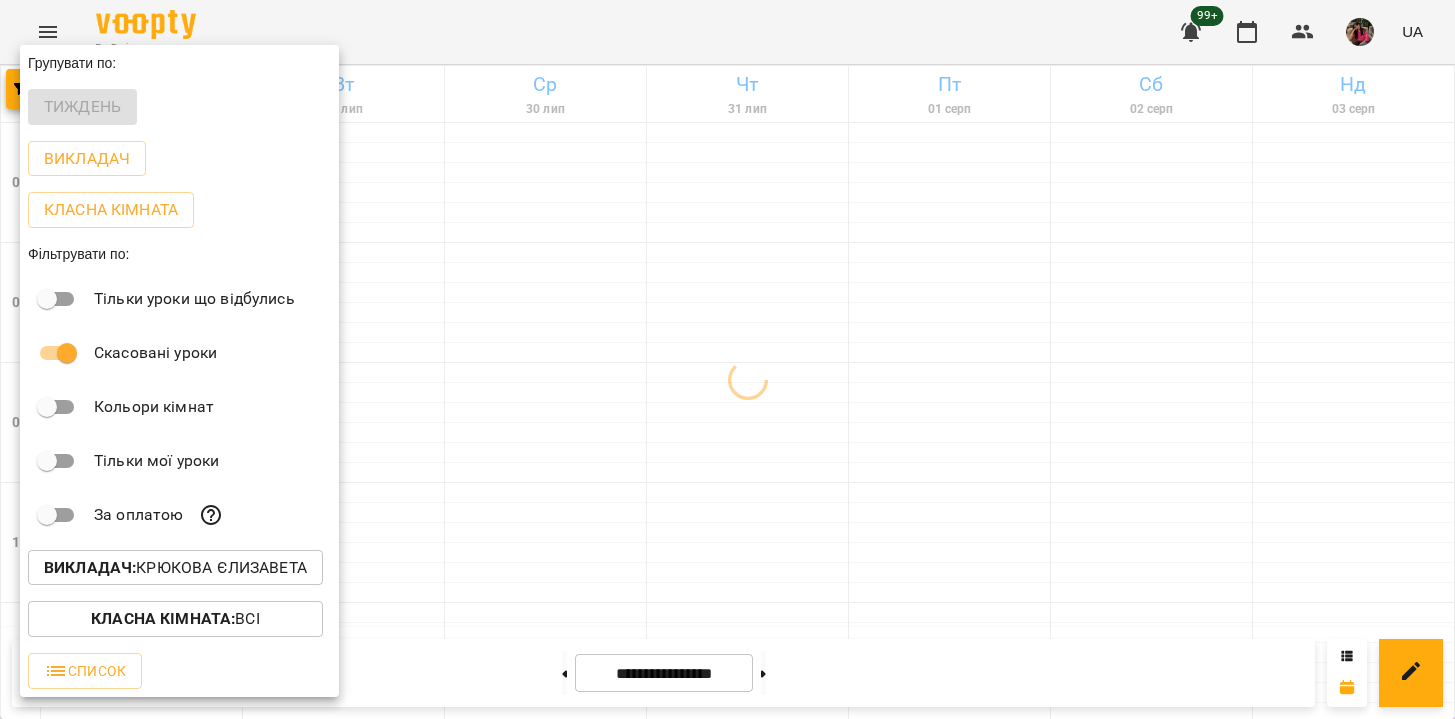 click on "Викладач :  [FIRST] [LAST]" at bounding box center (175, 568) 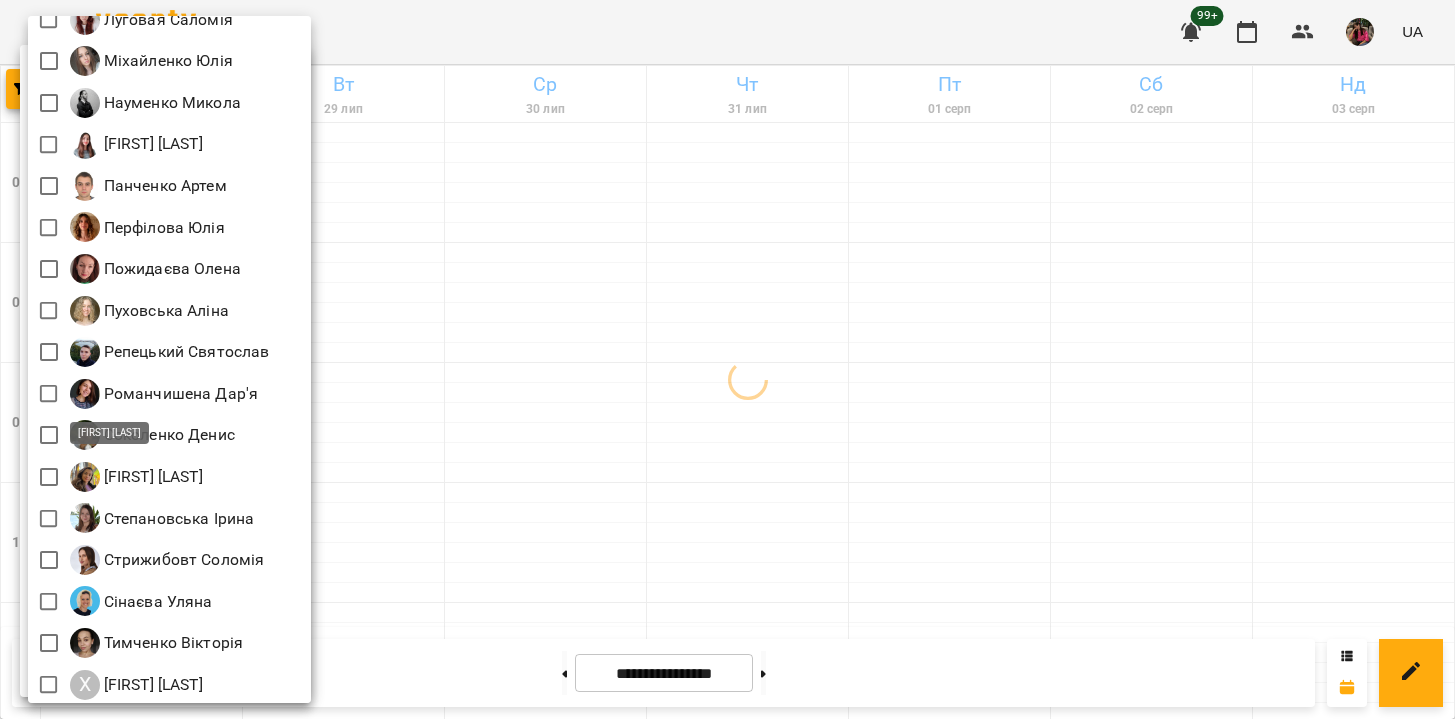 scroll, scrollTop: 894, scrollLeft: 0, axis: vertical 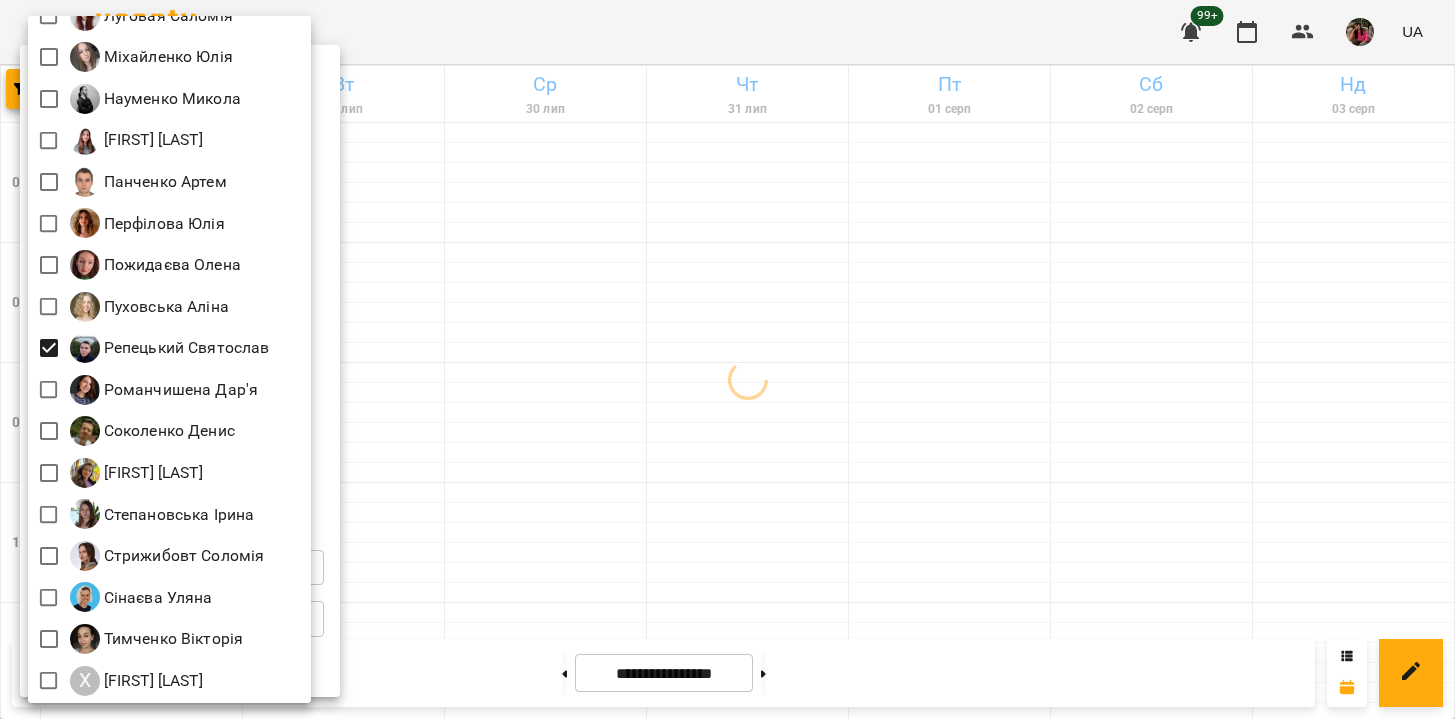 click at bounding box center [727, 359] 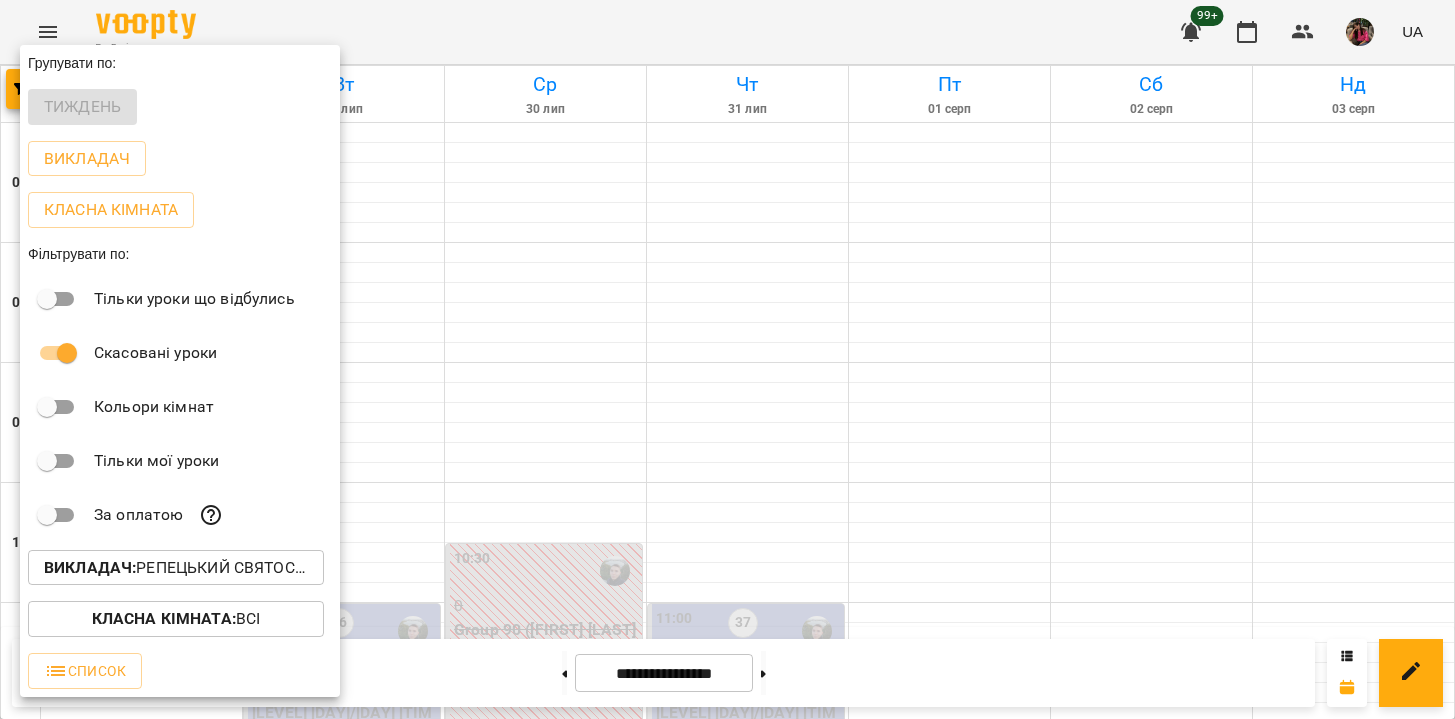 click at bounding box center [727, 359] 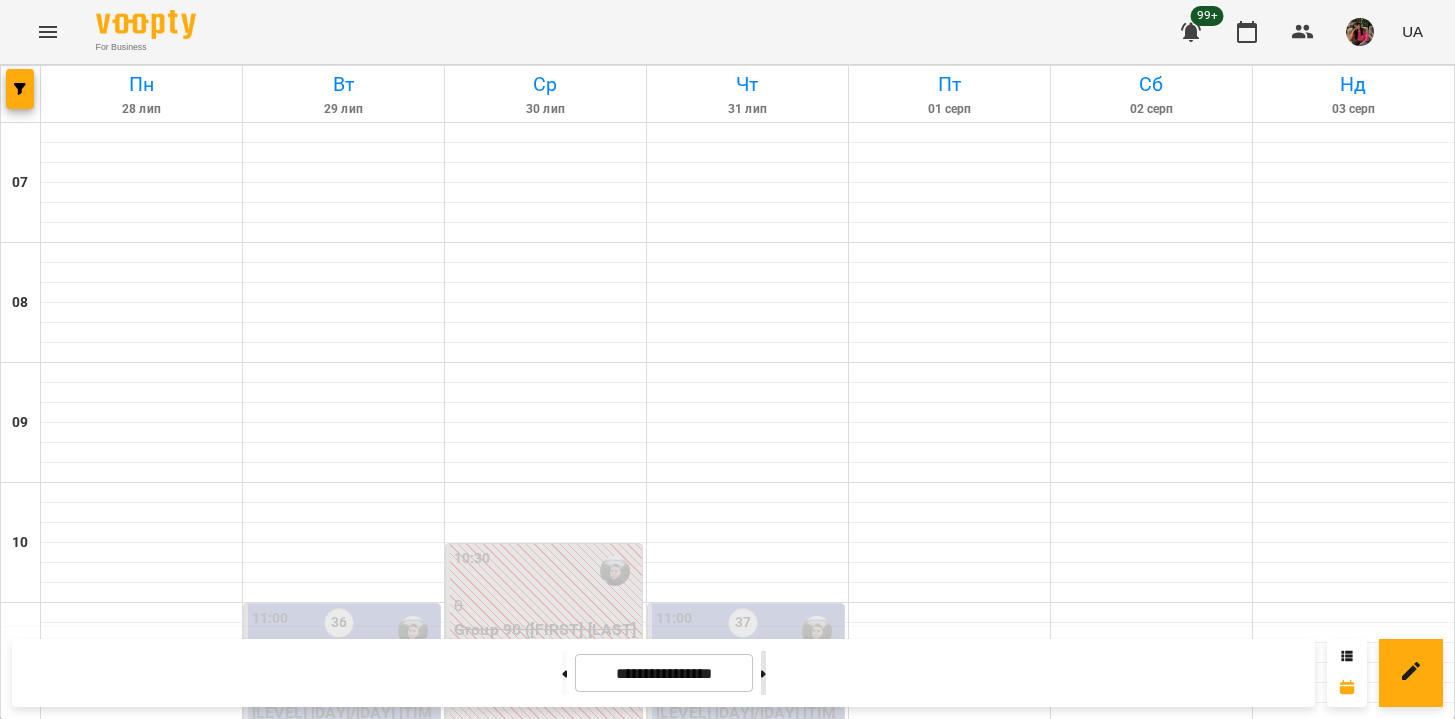 click at bounding box center (763, 673) 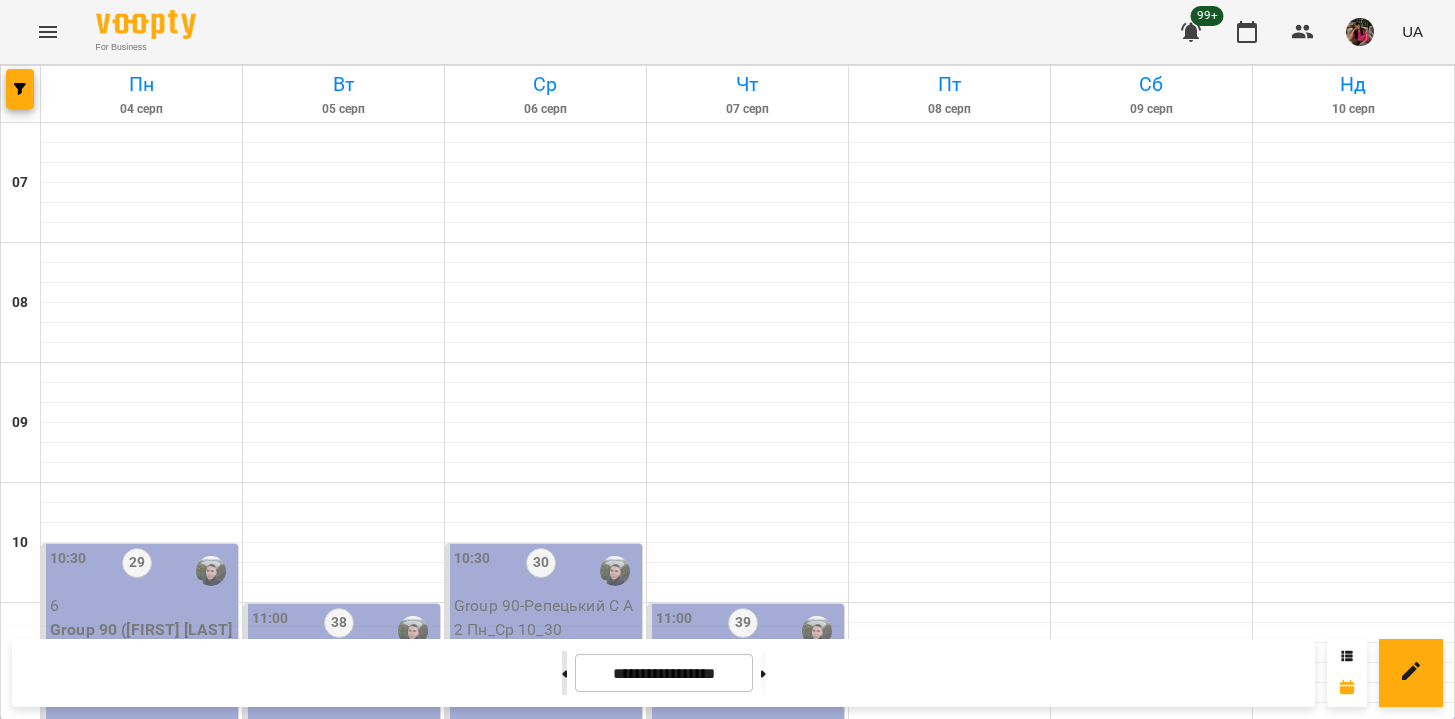click at bounding box center (564, 673) 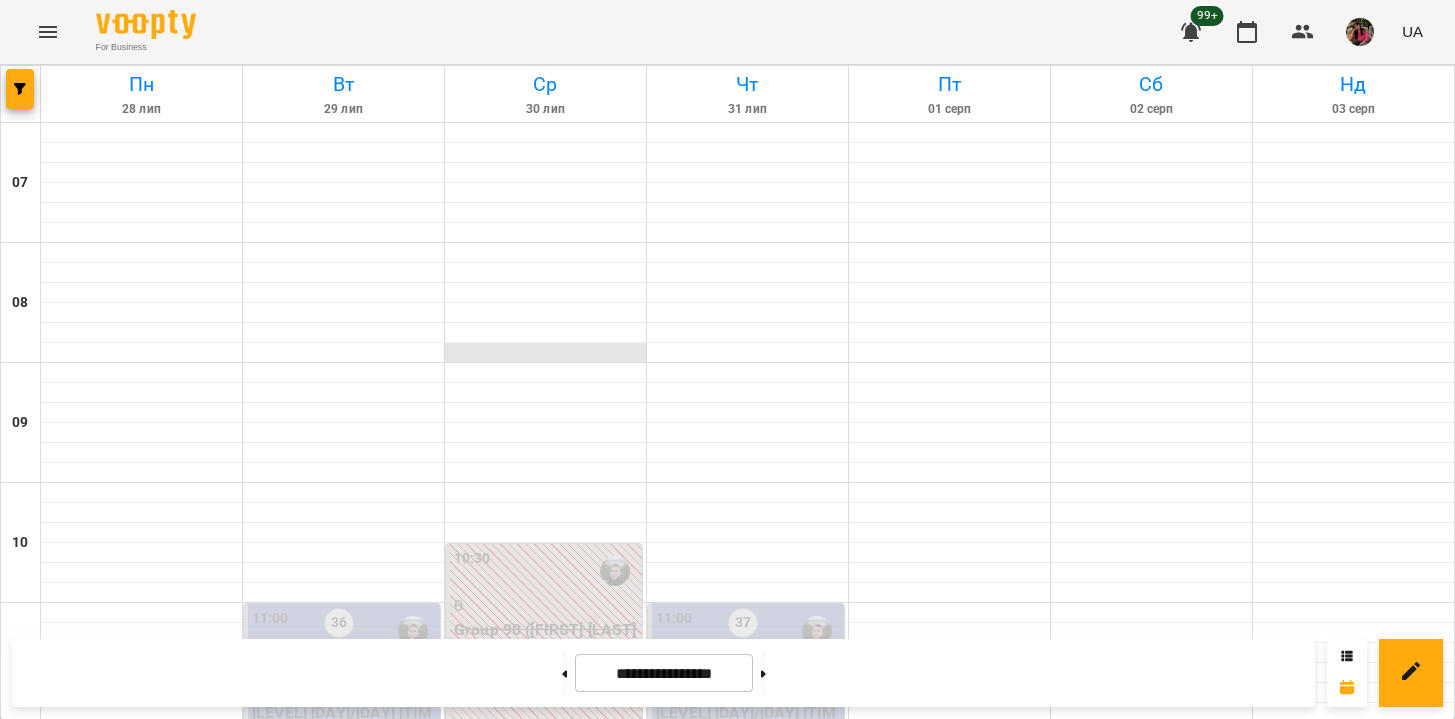 scroll, scrollTop: 645, scrollLeft: 0, axis: vertical 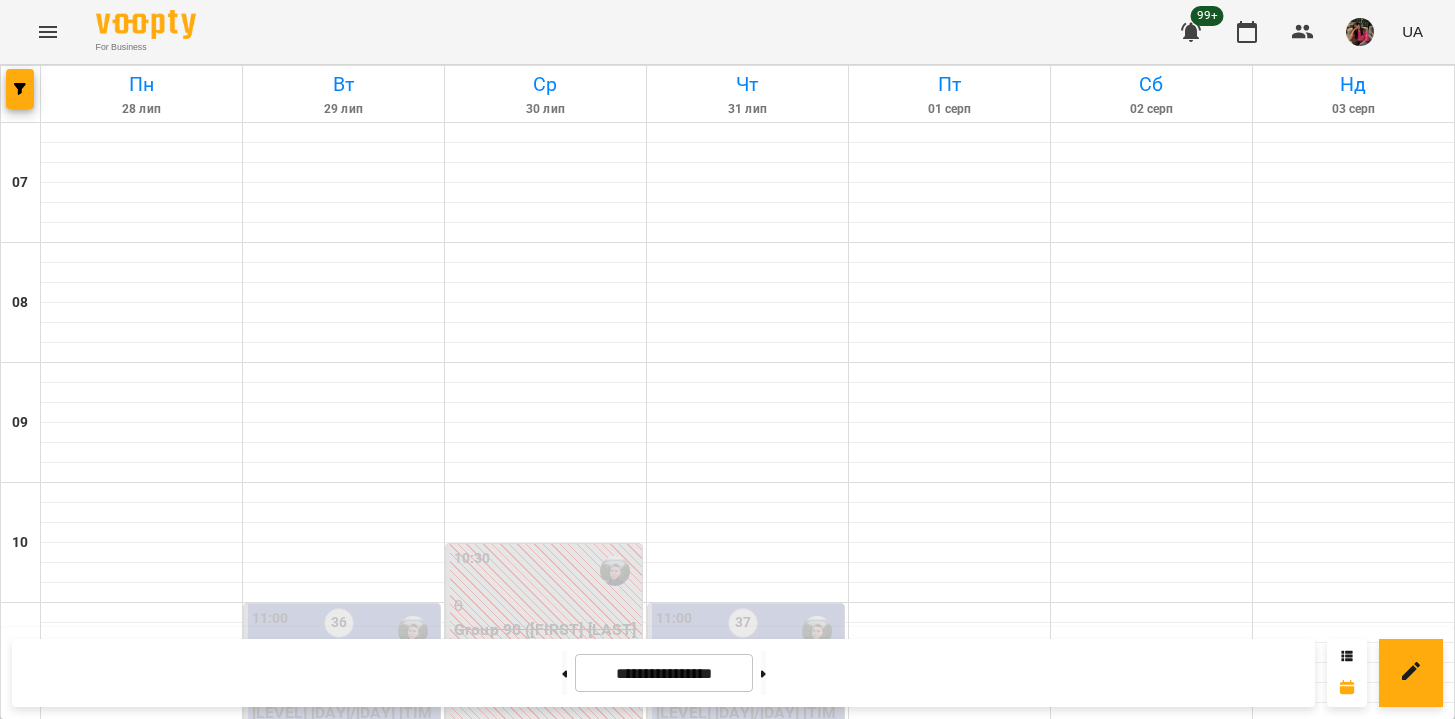 click on "Group 90 ([FIRST] [LAST] [LEVEL] [DAY]_[DAY] [TIME])" at bounding box center (546, 653) 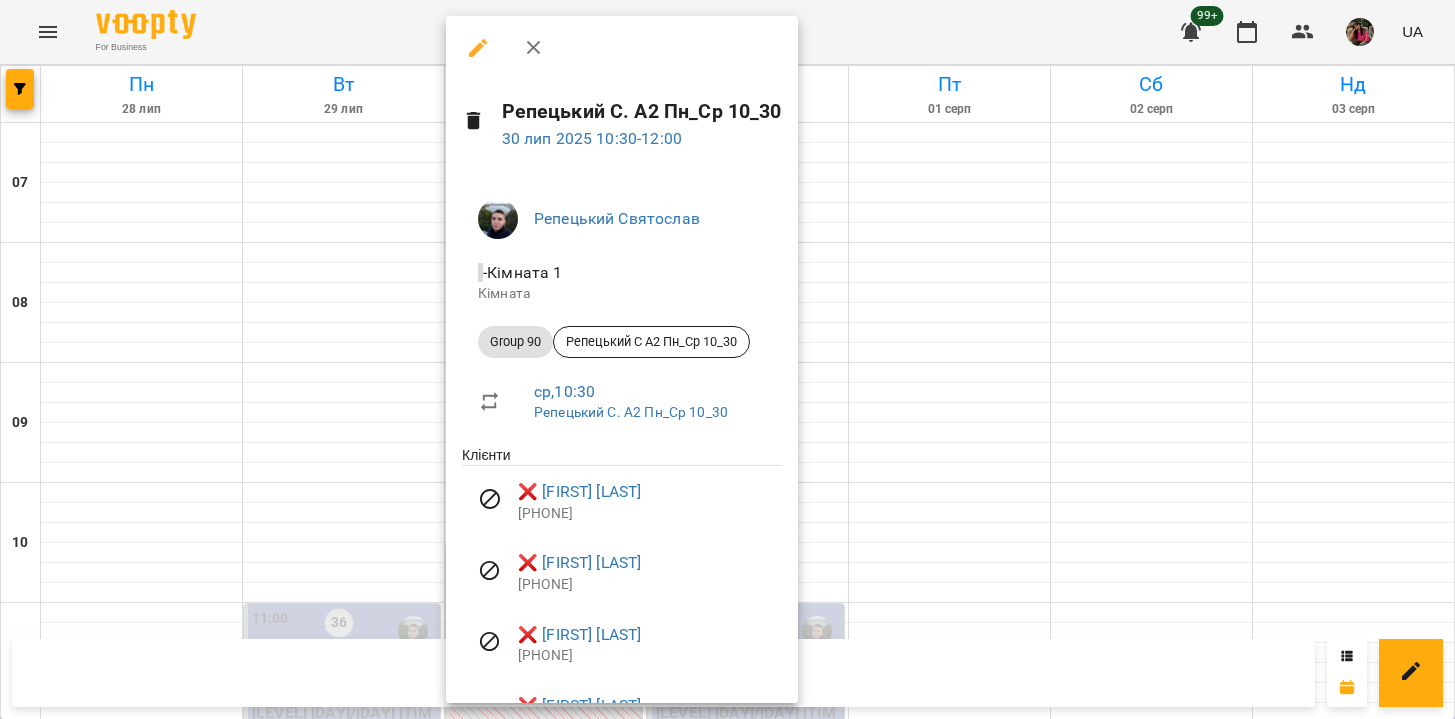 click at bounding box center (727, 359) 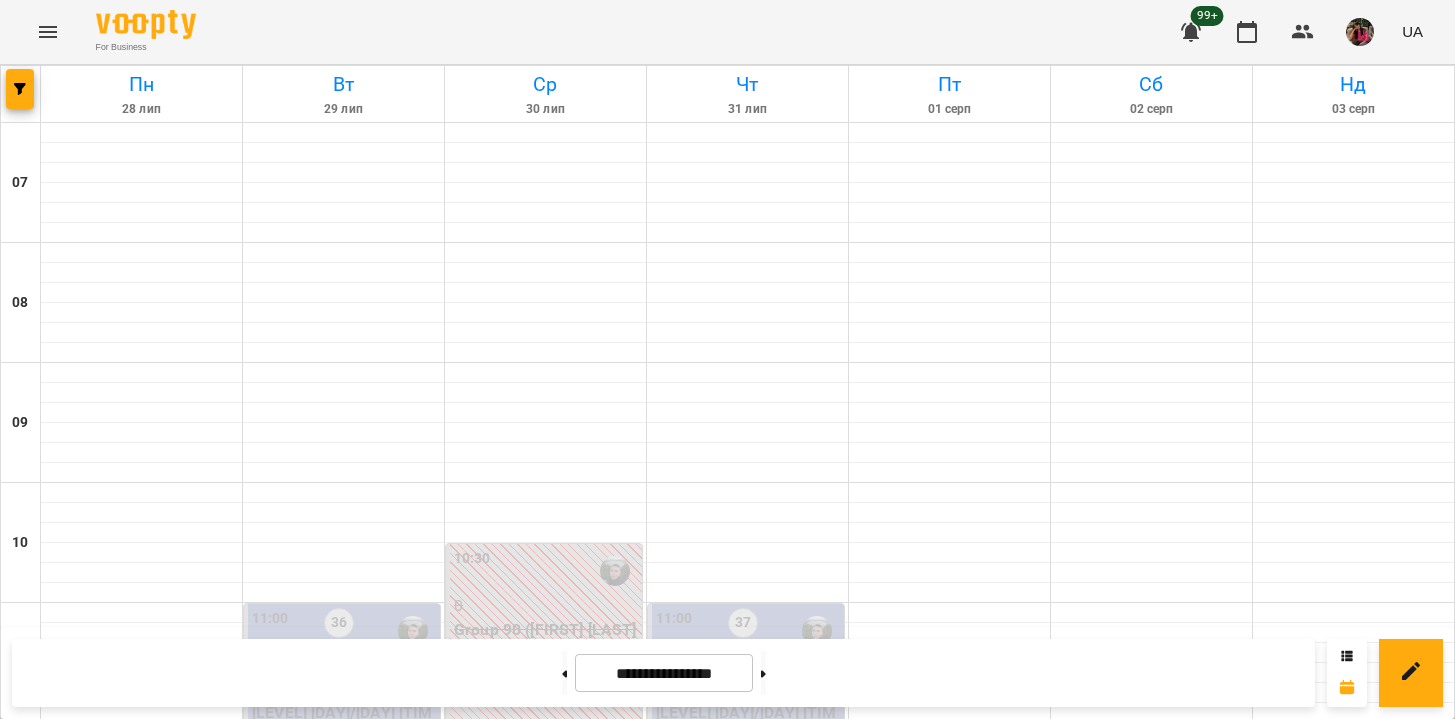 scroll, scrollTop: 730, scrollLeft: 0, axis: vertical 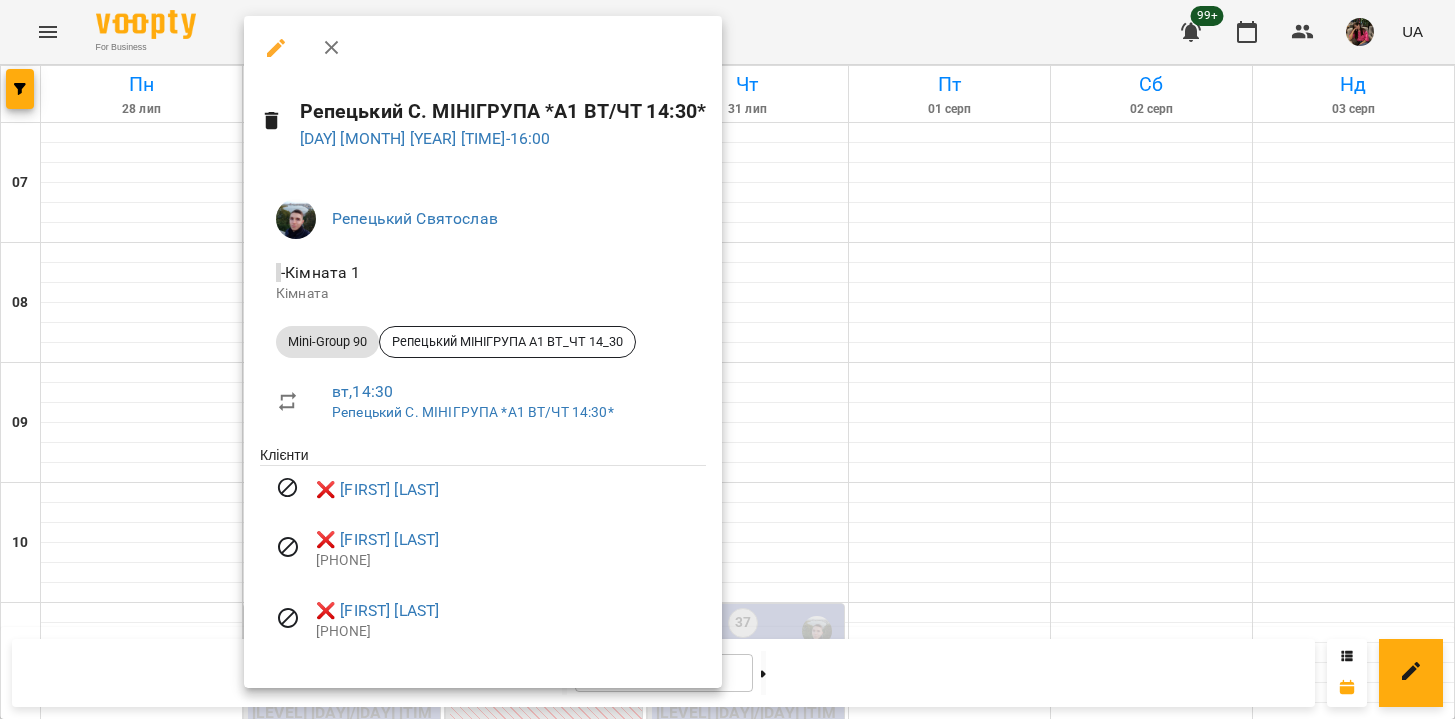 click at bounding box center [727, 359] 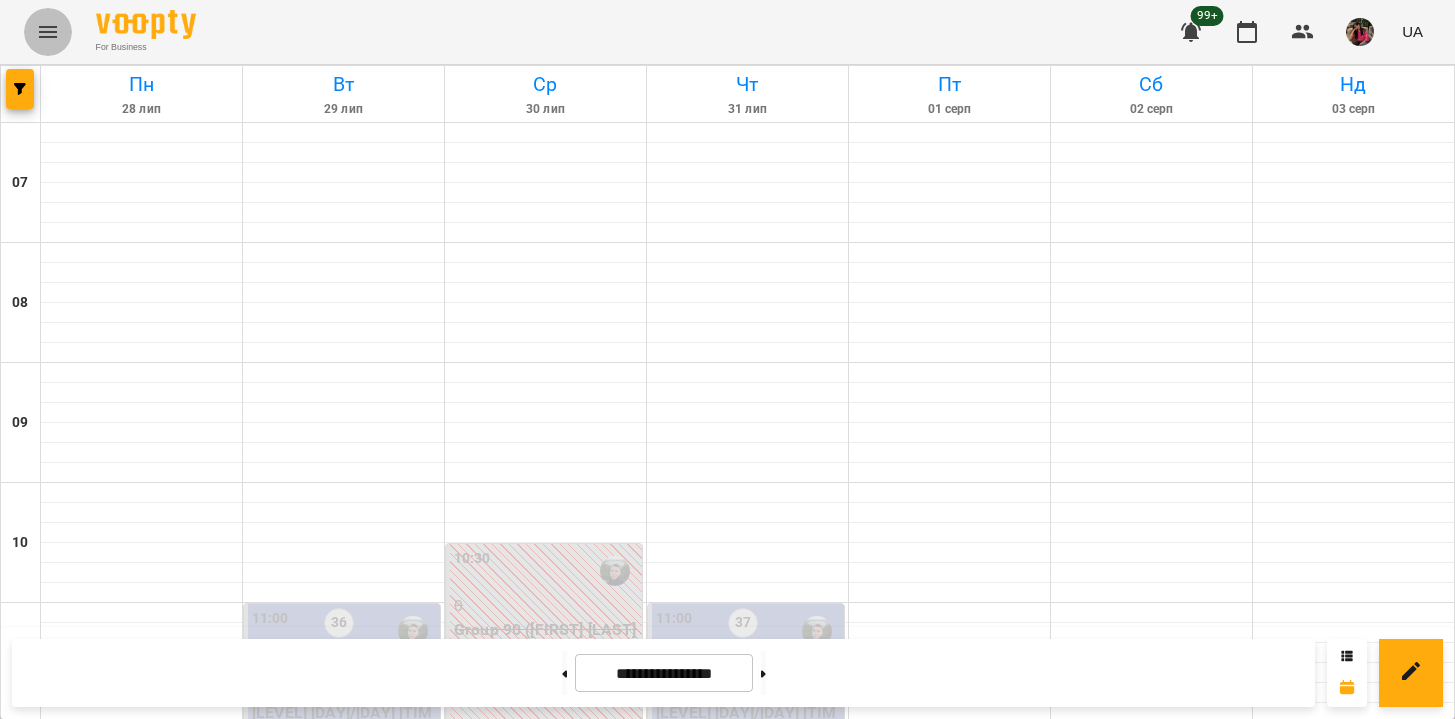 click 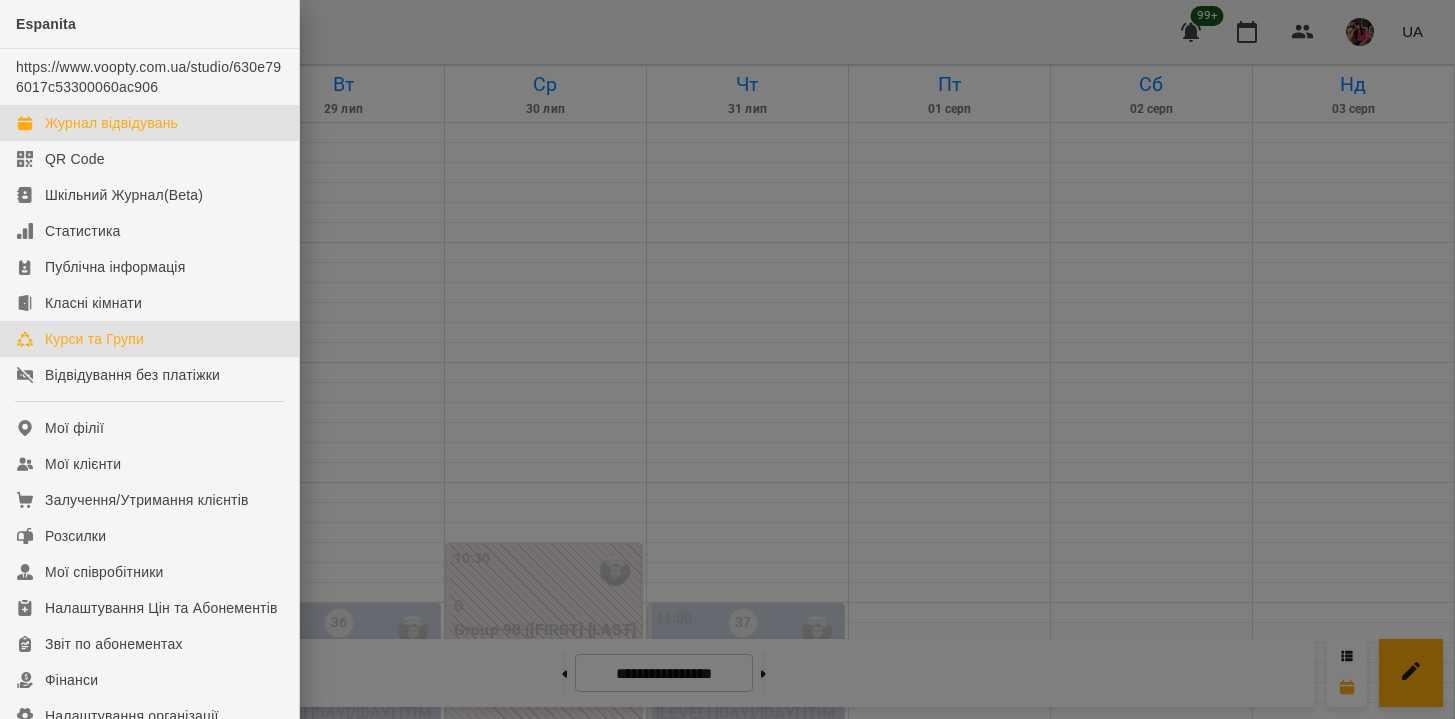 click on "Курси та Групи" at bounding box center [94, 339] 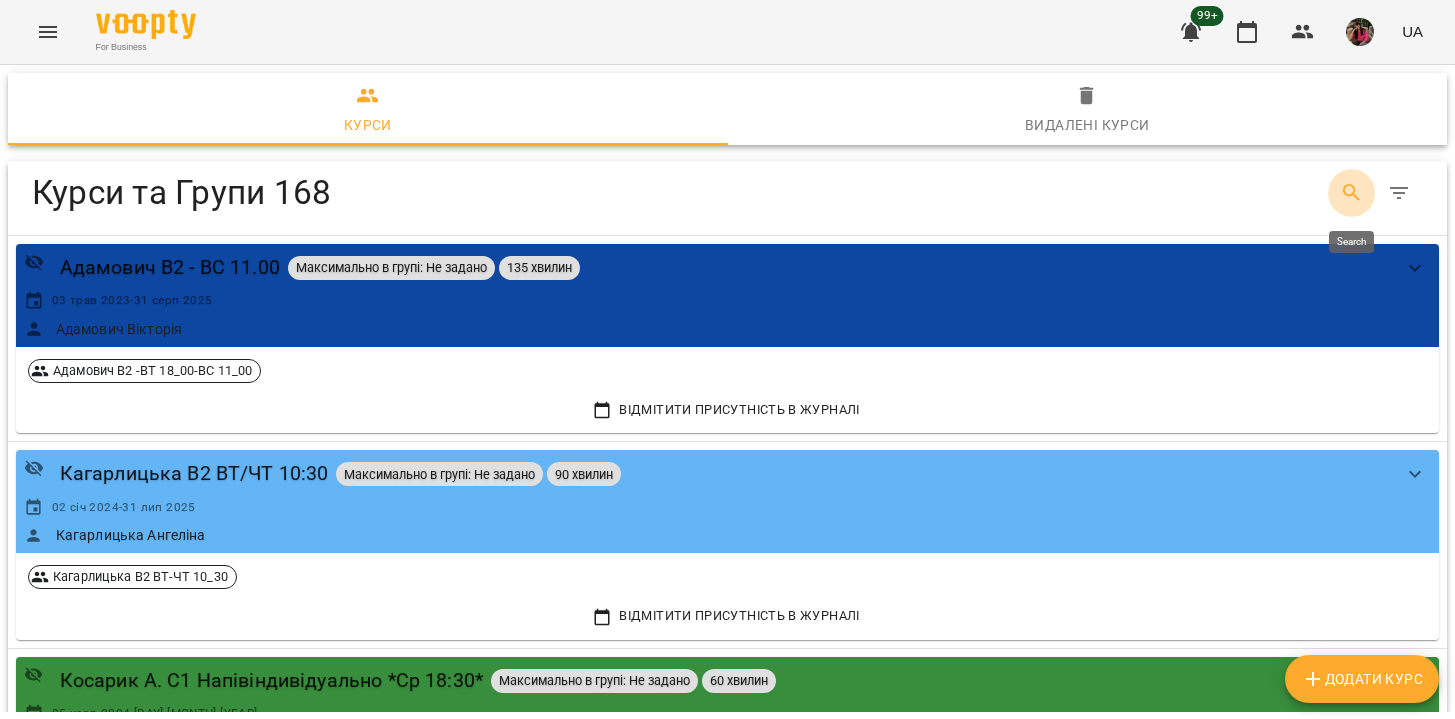 click 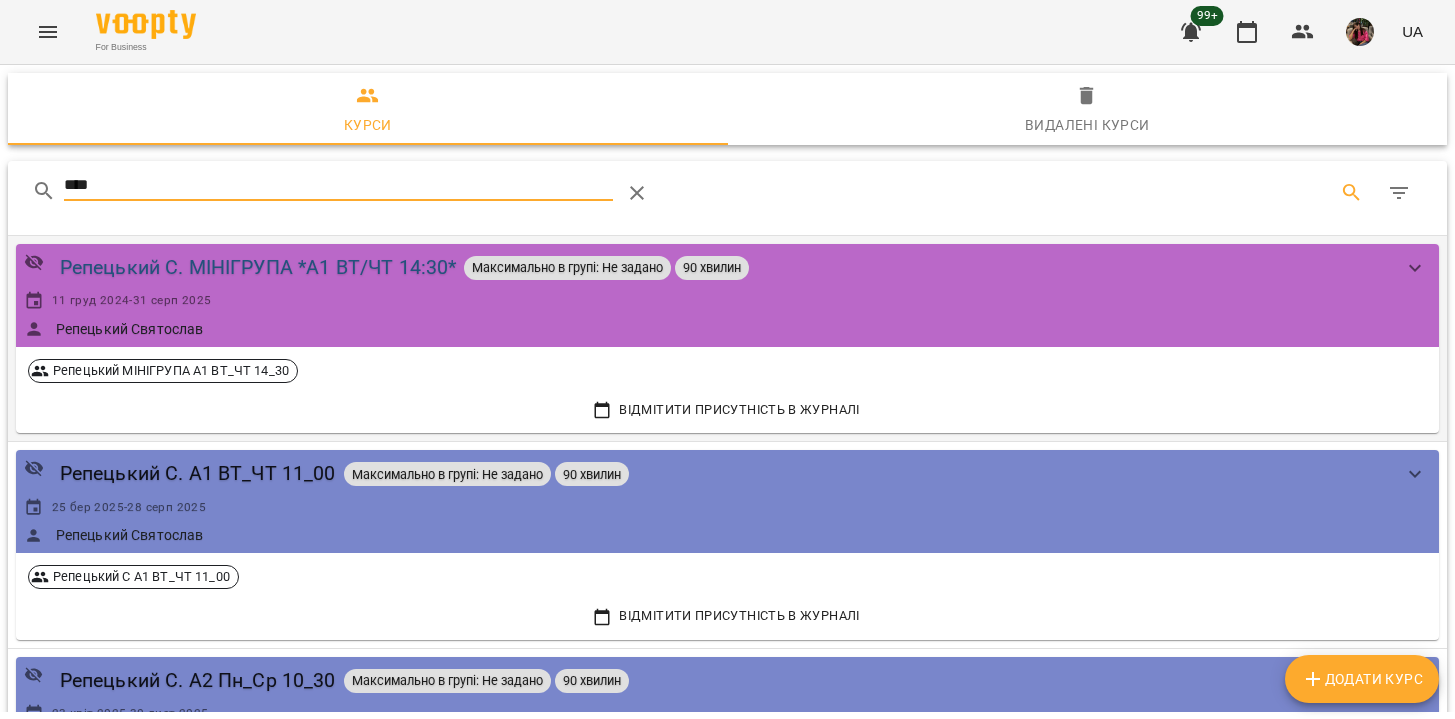 type on "****" 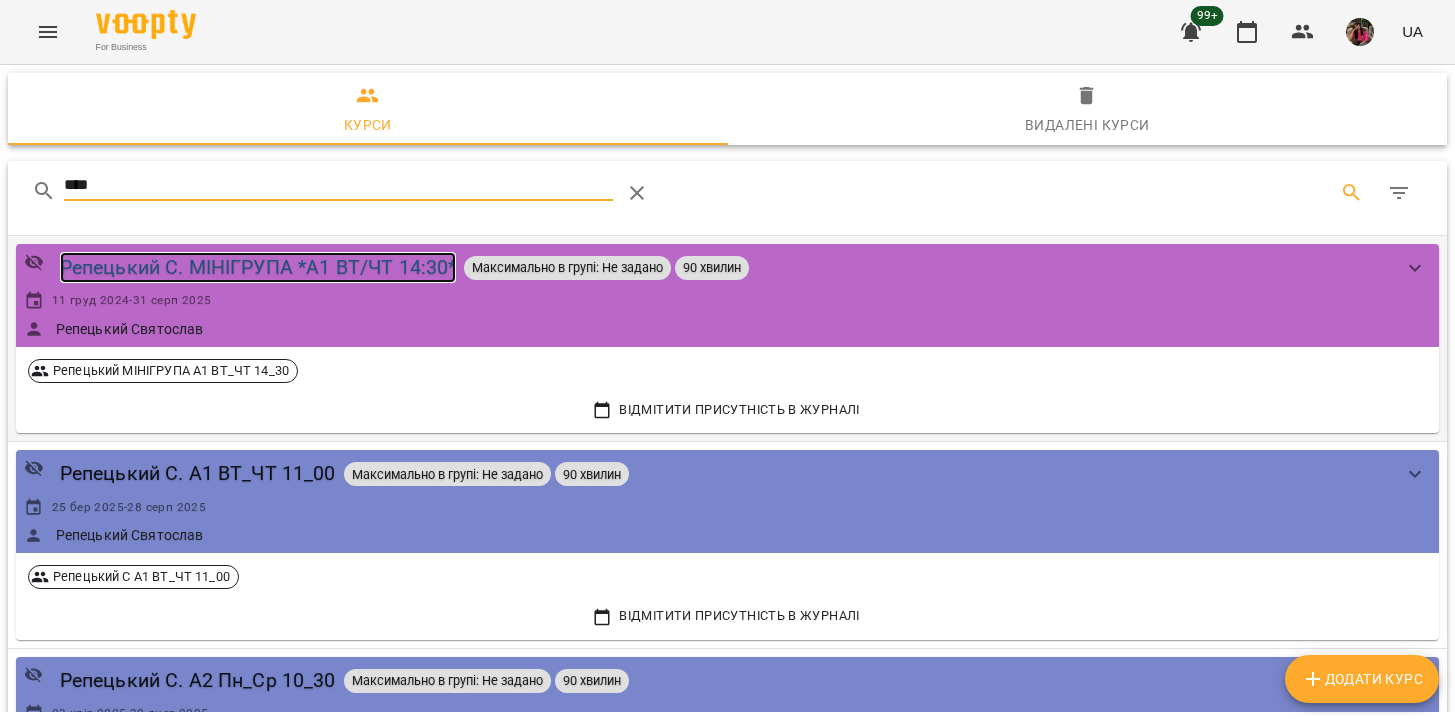 click on "Репецький С. МІНІГРУПА *А1 ВТ/ЧТ 14:30*" at bounding box center [258, 267] 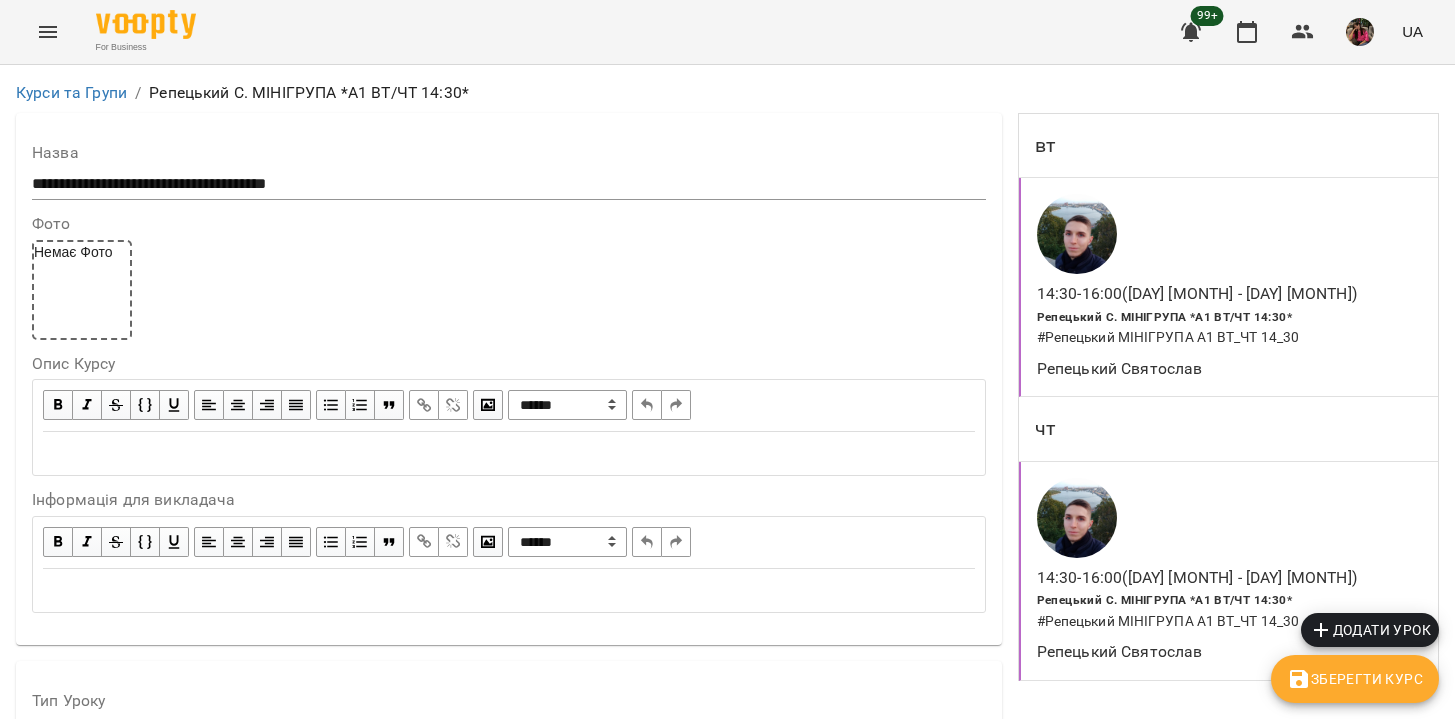 click 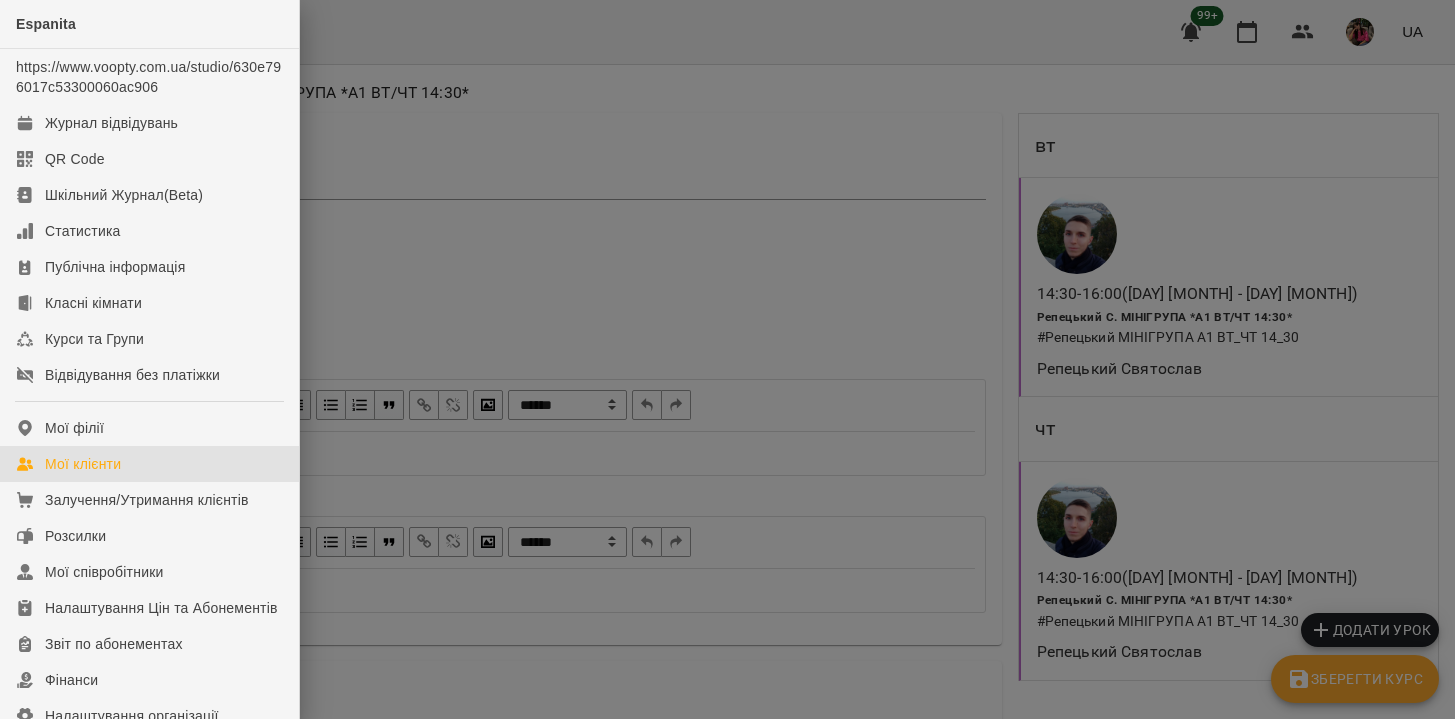 click on "Мої клієнти" at bounding box center [83, 464] 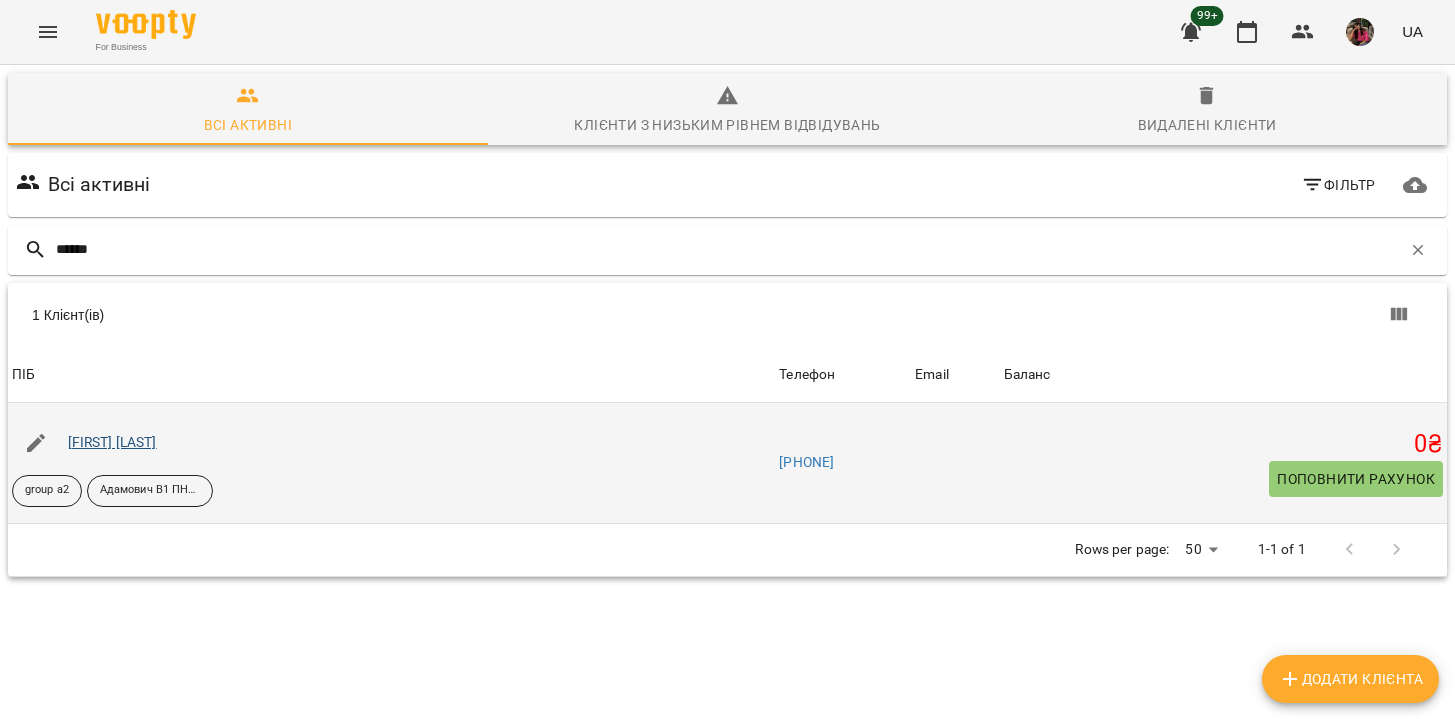 type on "******" 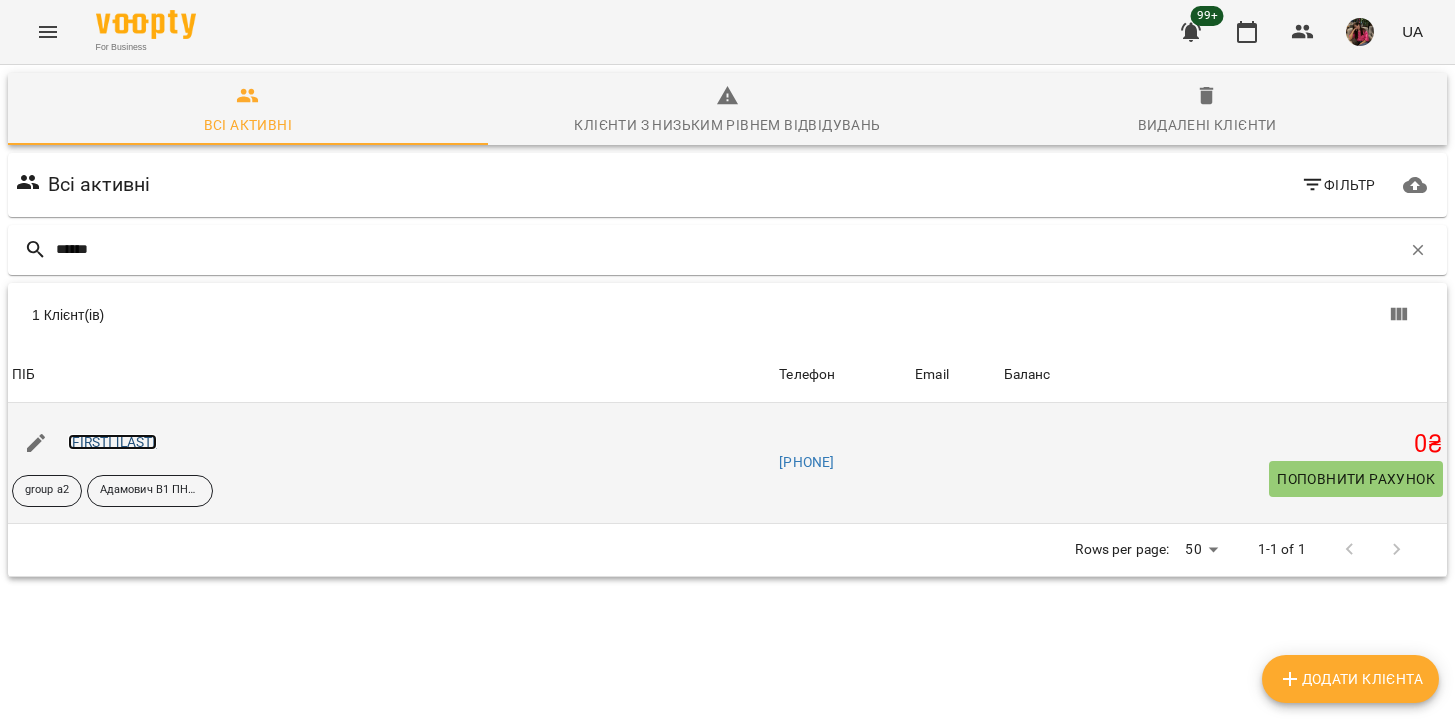 click on "[FIRST] [LAST]" at bounding box center (112, 442) 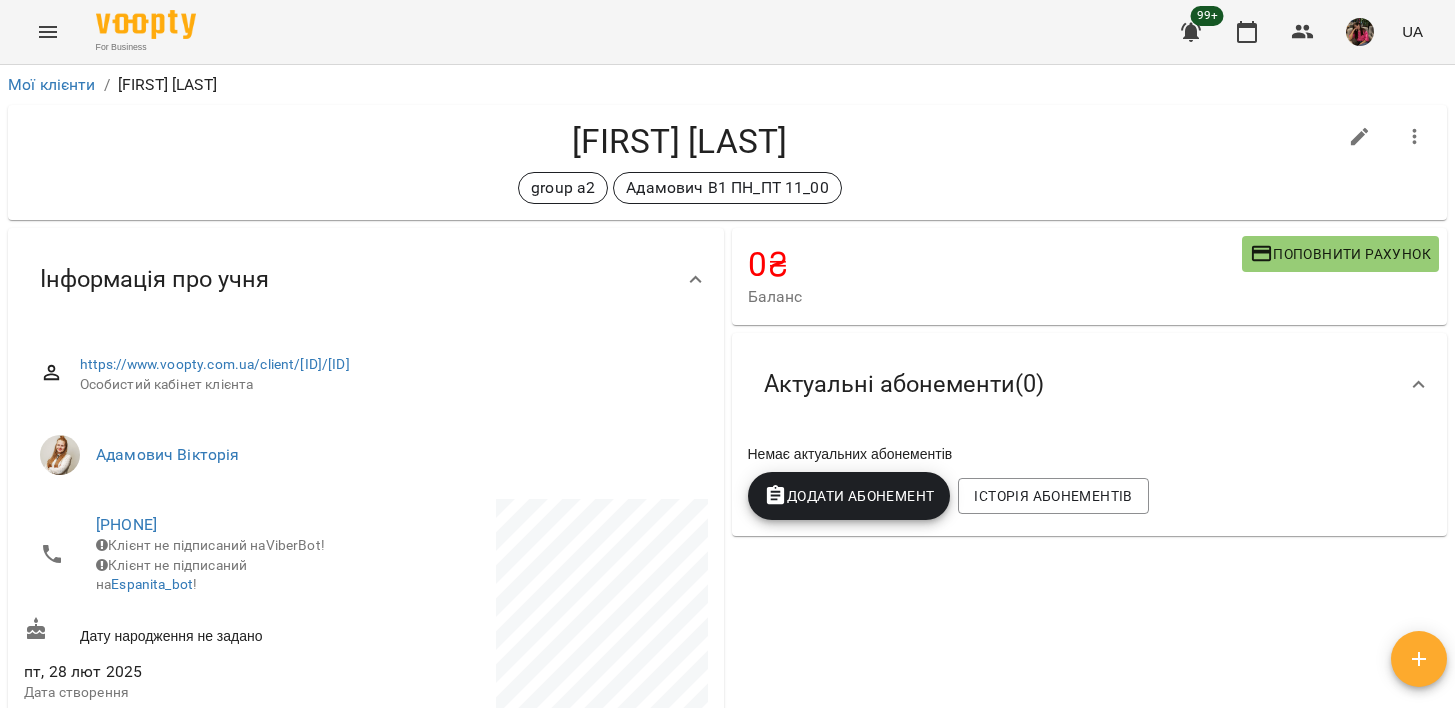 scroll, scrollTop: 5, scrollLeft: 0, axis: vertical 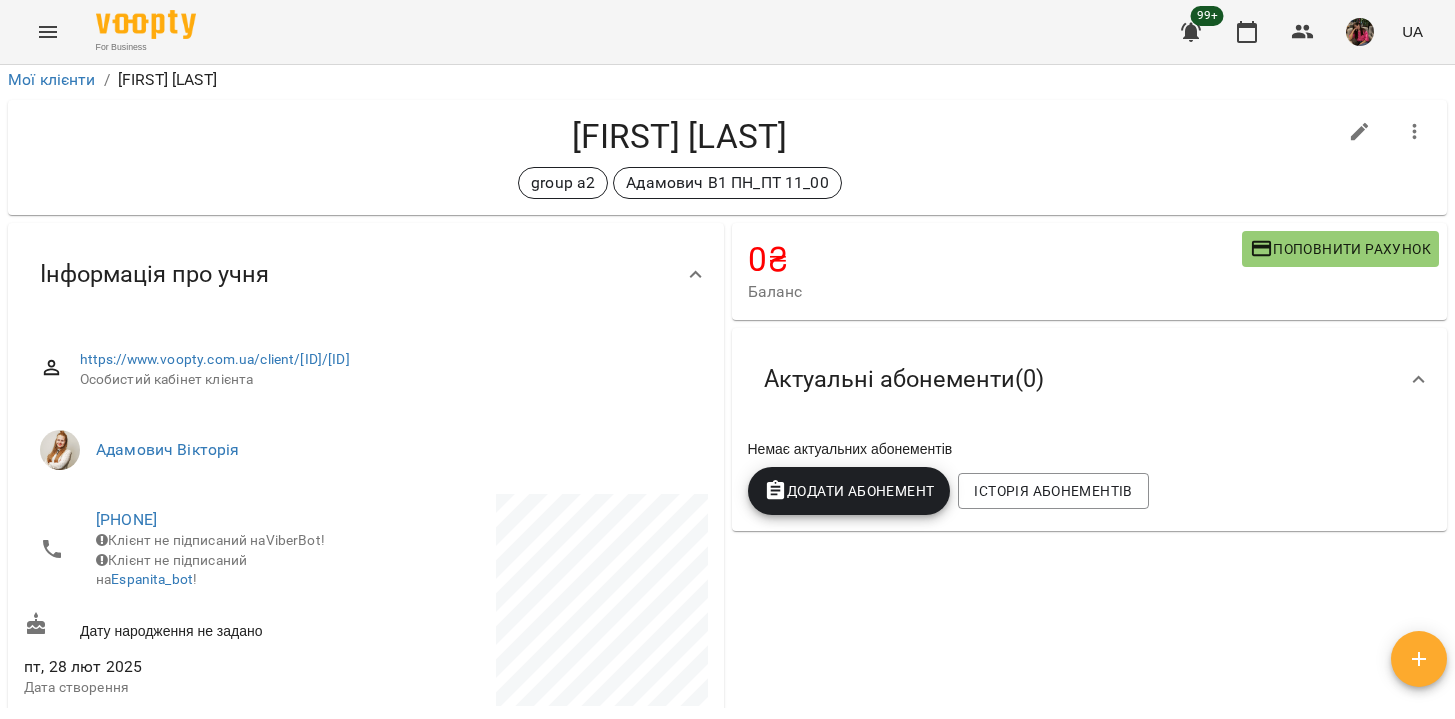 click on "Додати Абонемент" at bounding box center (849, 491) 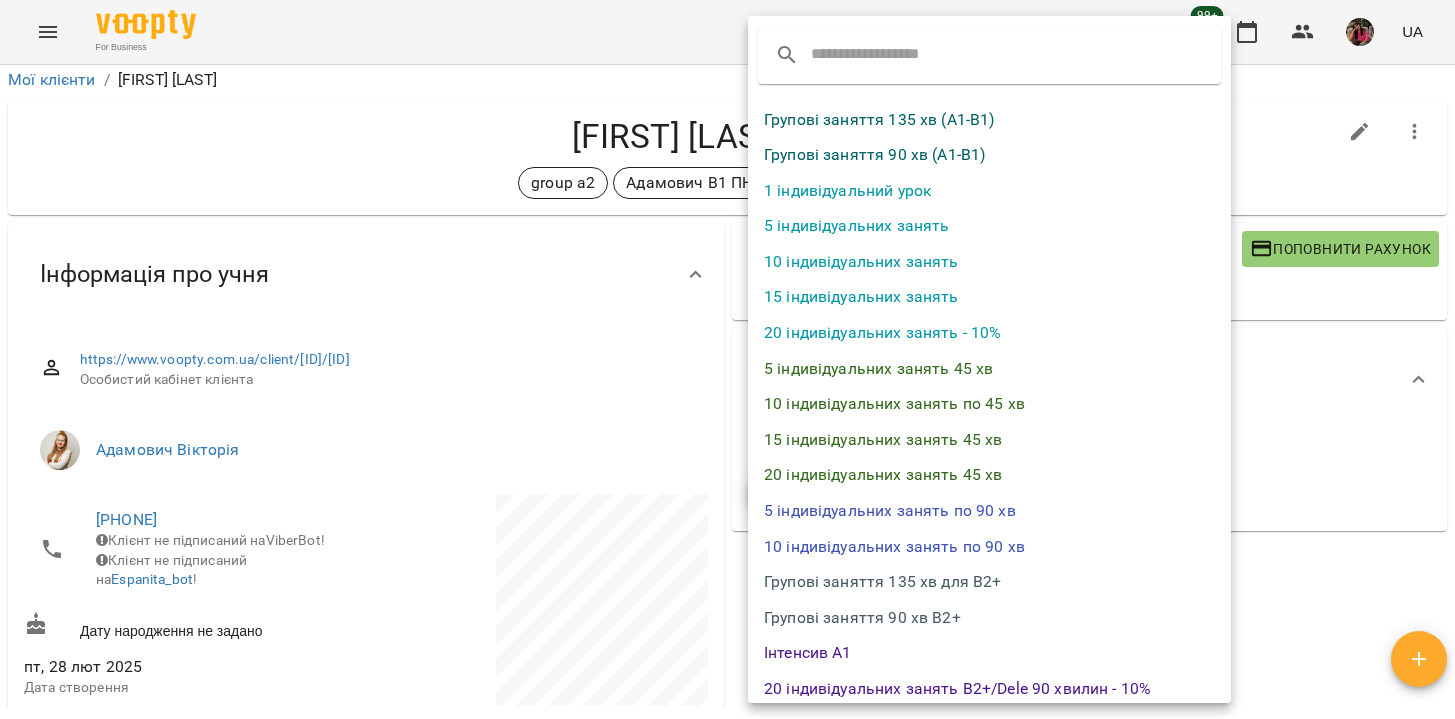 click on "Групові заняття 90 хв (А1-В1)" at bounding box center (989, 155) 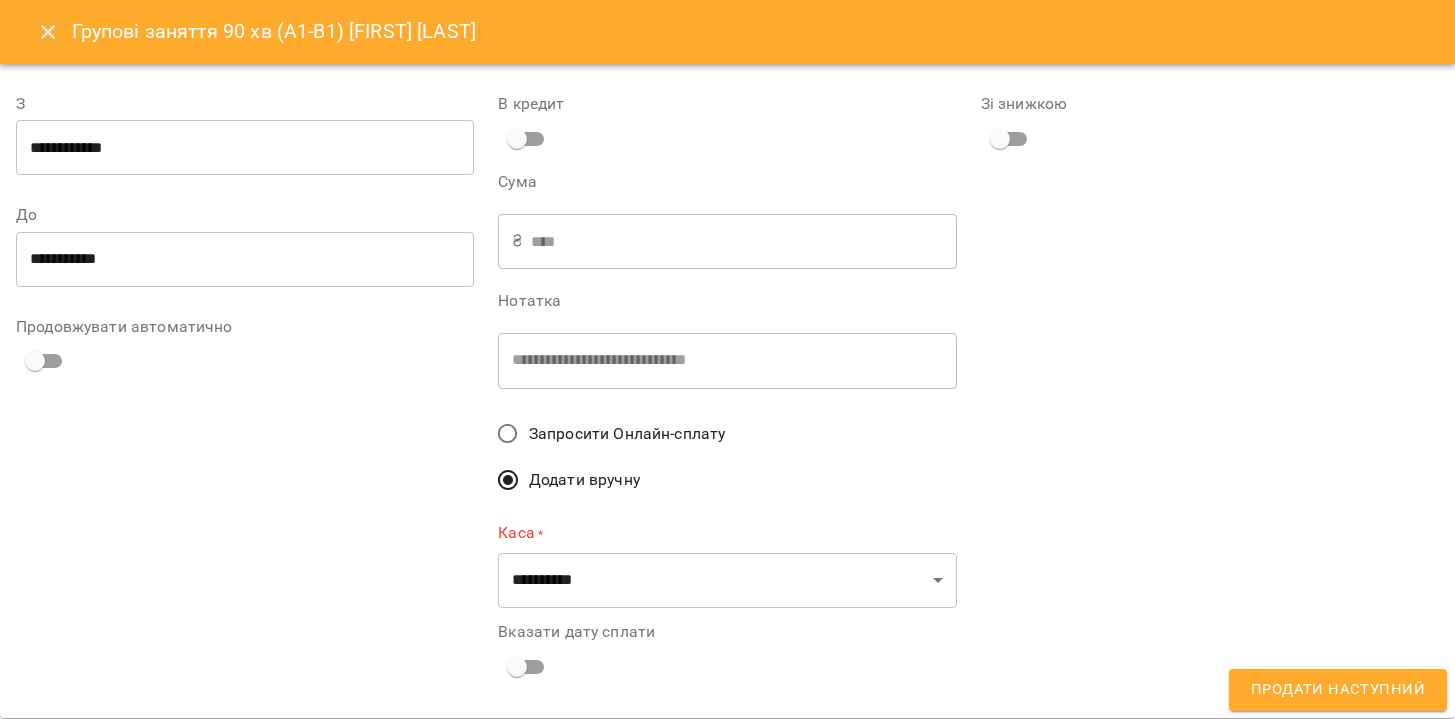 click on "**********" at bounding box center (245, 148) 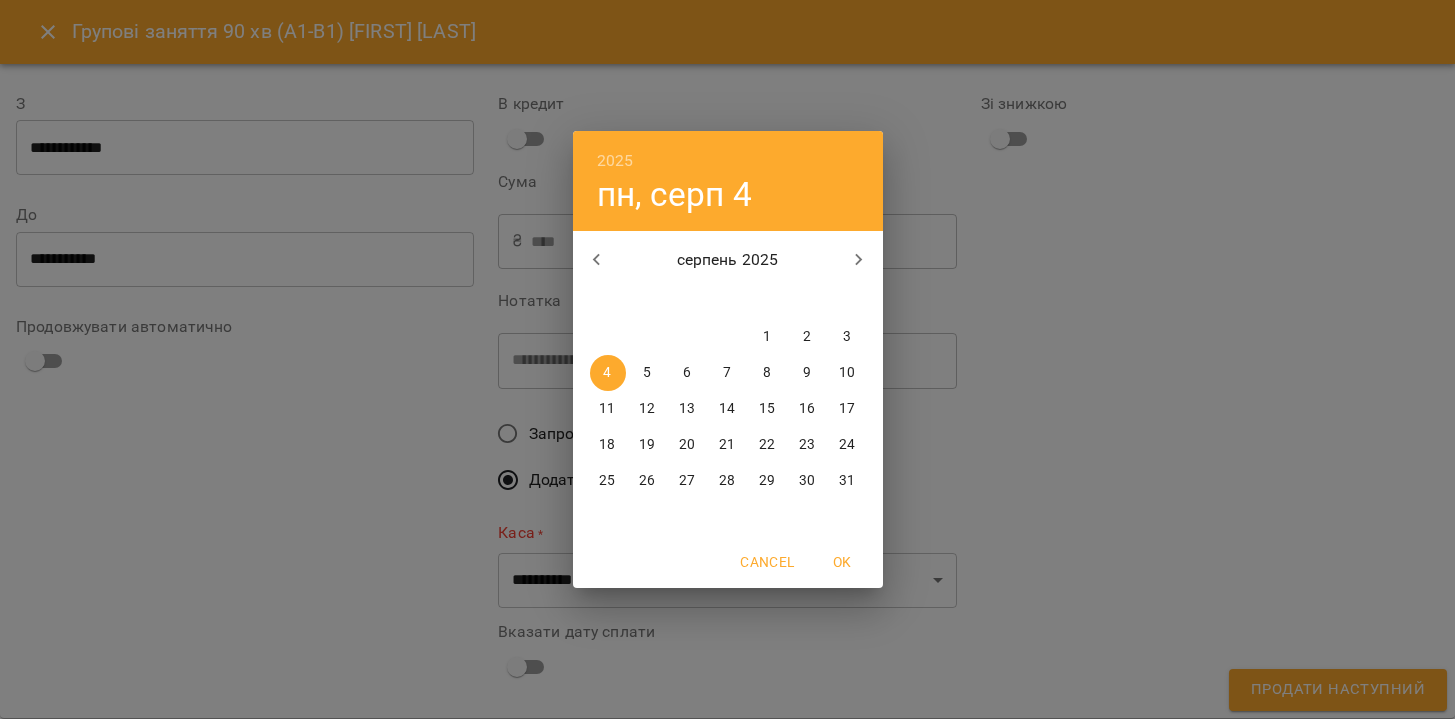 click on "1" at bounding box center (767, 337) 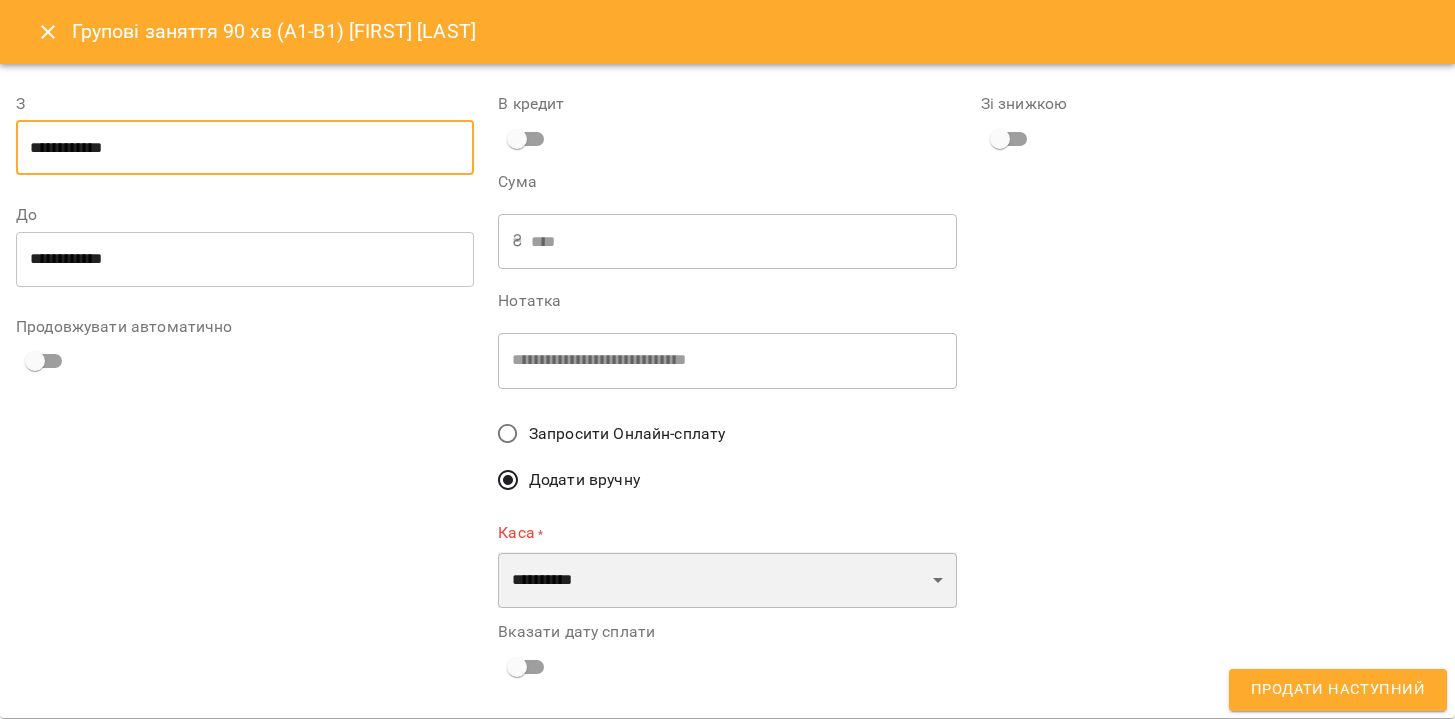 click on "**********" at bounding box center [727, 580] 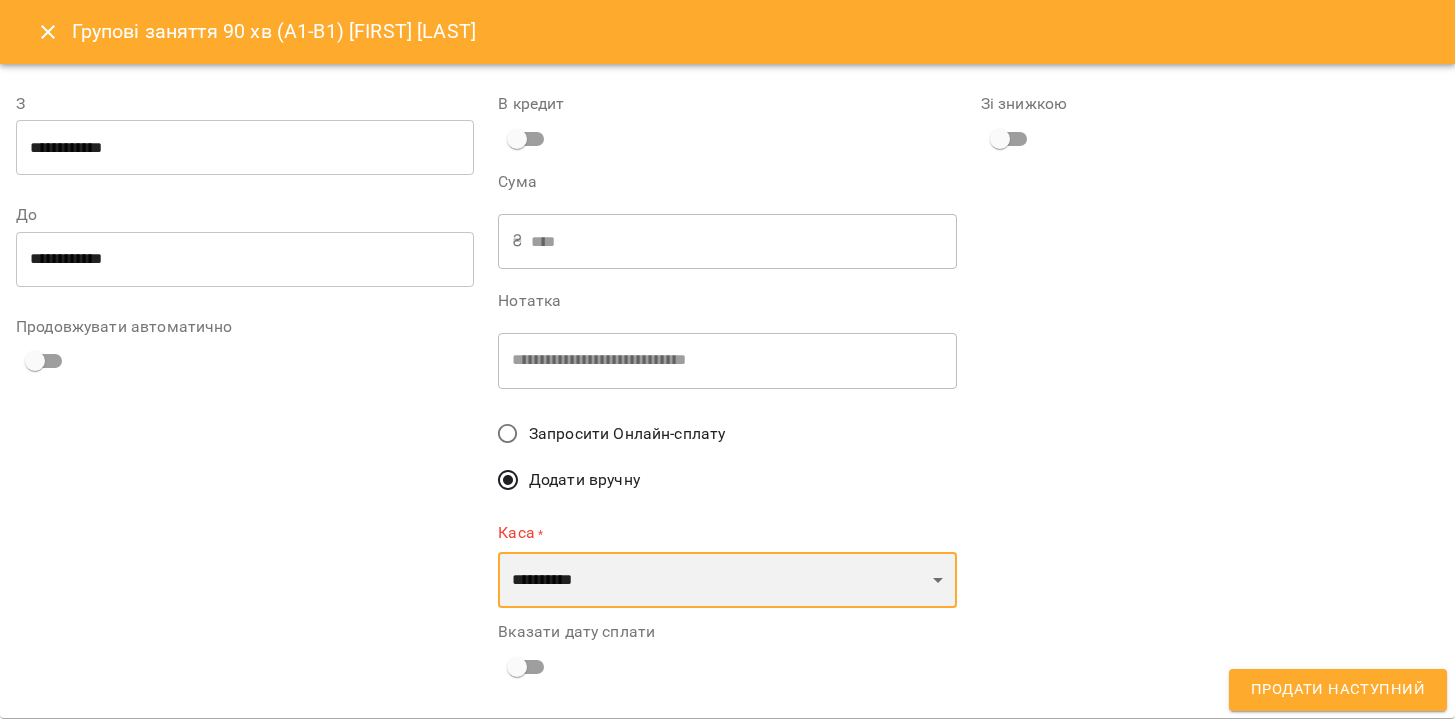 select on "****" 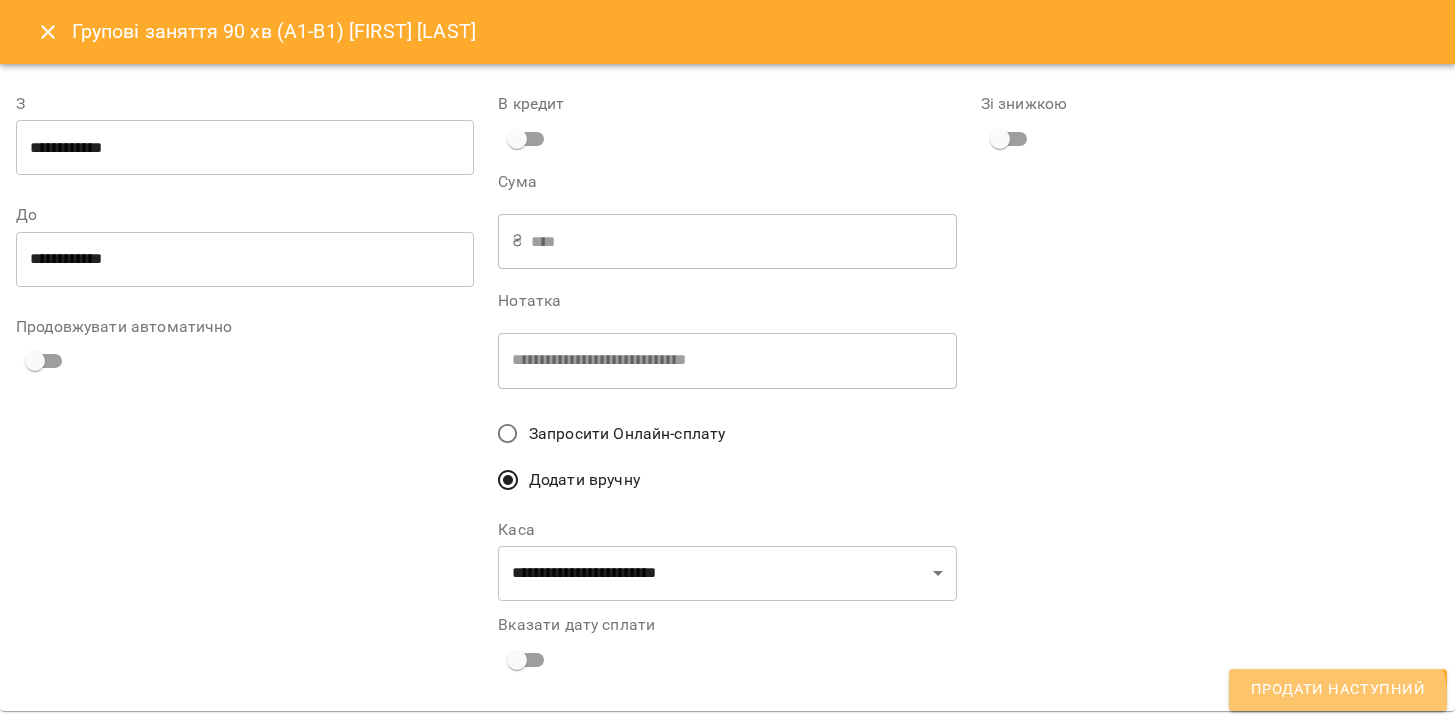 click on "Продати наступний" at bounding box center [1338, 690] 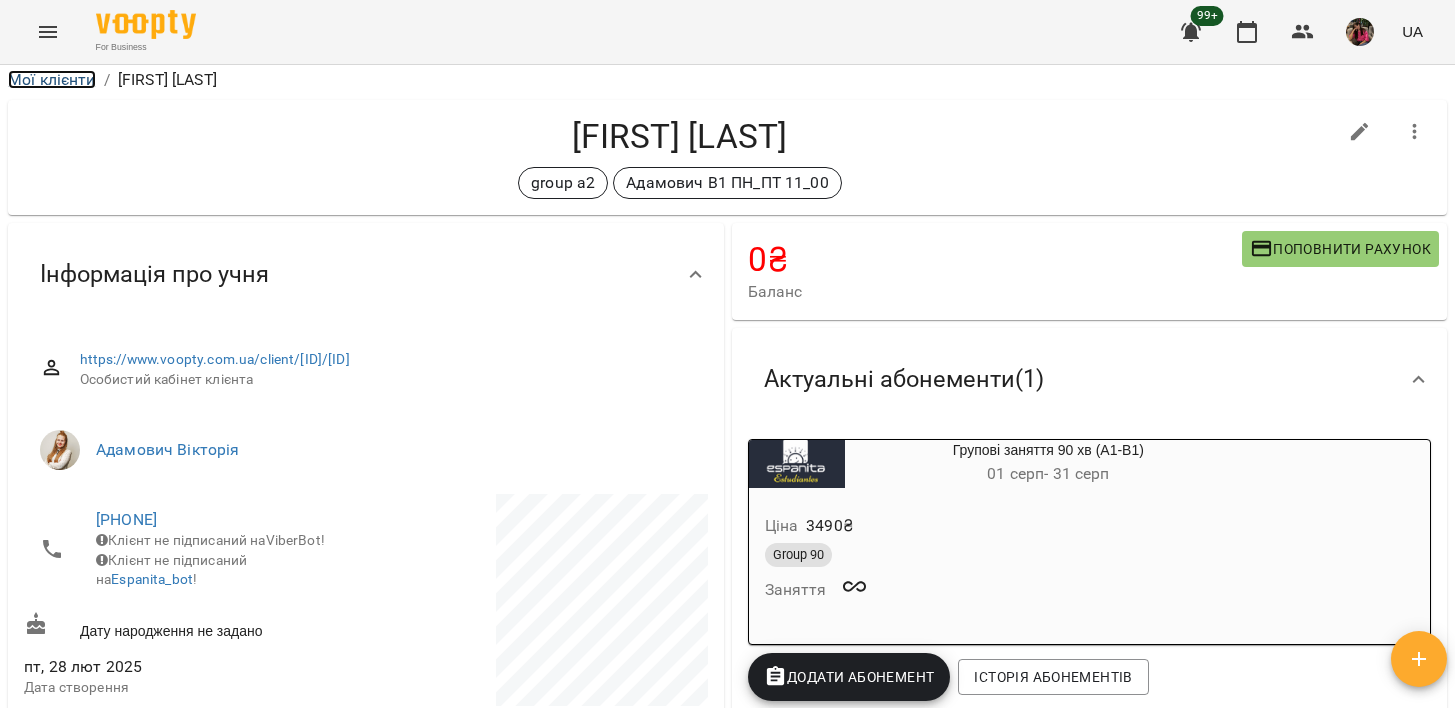 click on "Мої клієнти" at bounding box center (52, 79) 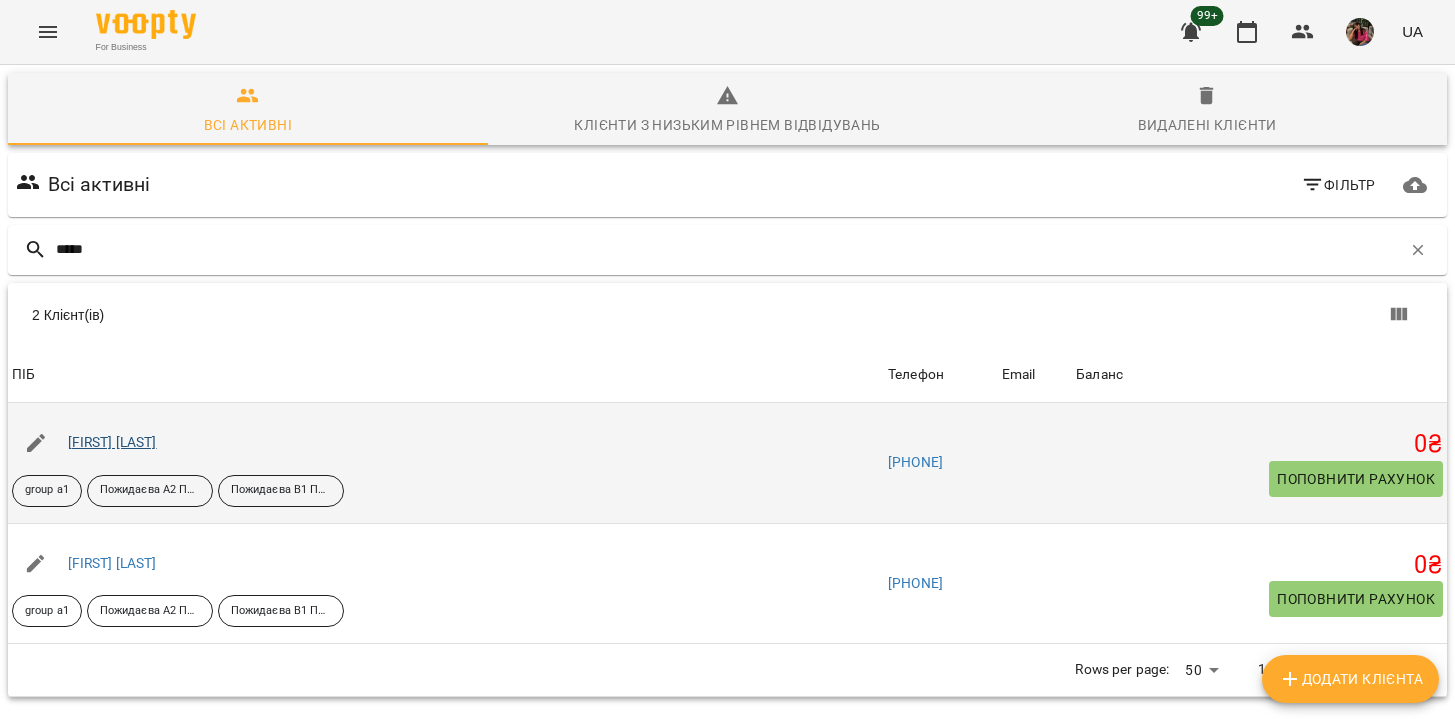 type on "*****" 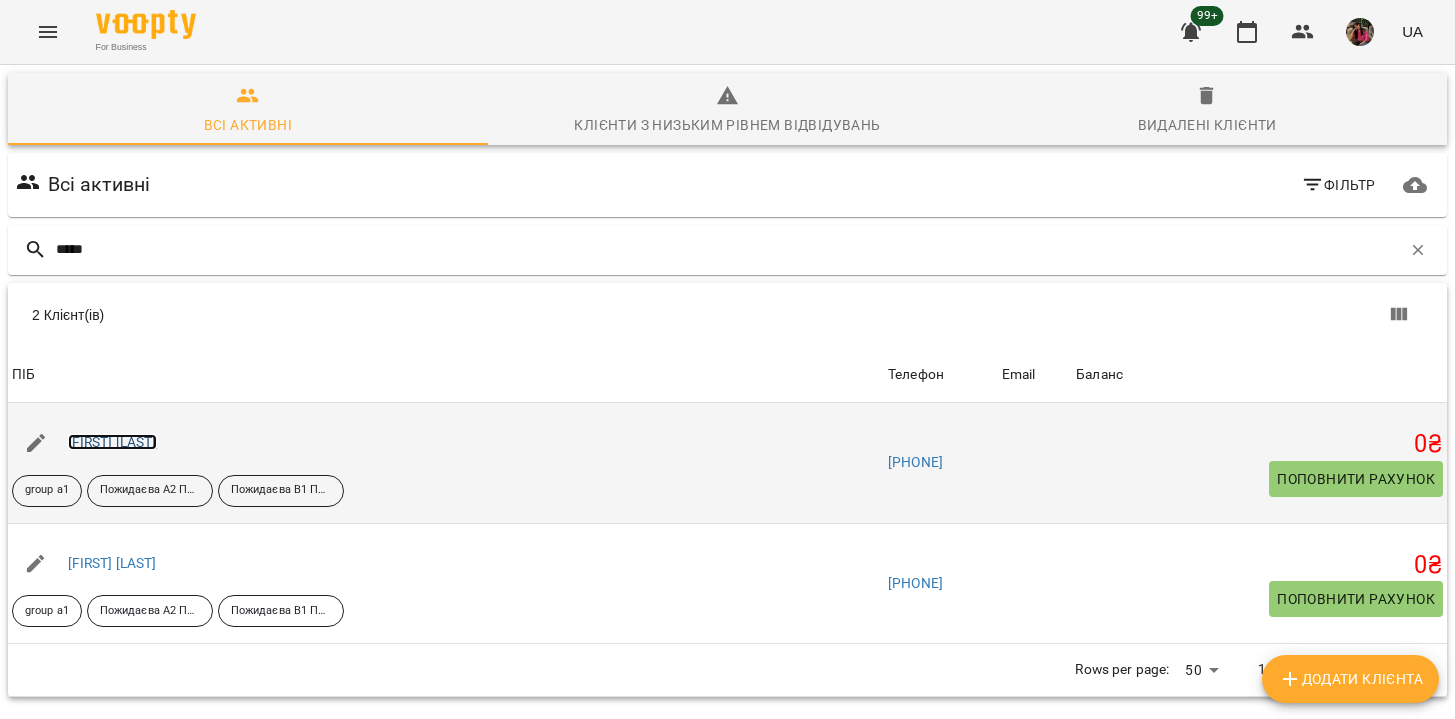click on "[FIRST] [LAST]" at bounding box center (112, 442) 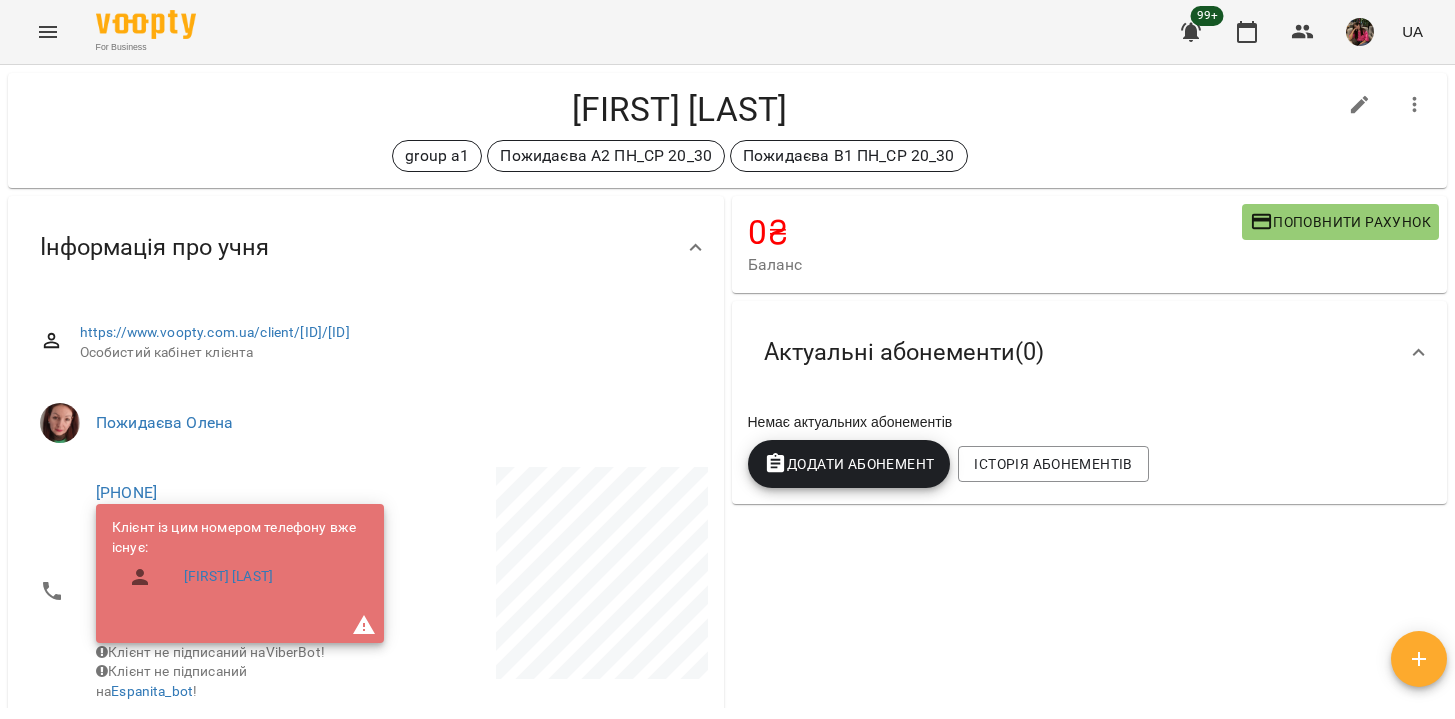 scroll, scrollTop: 33, scrollLeft: 0, axis: vertical 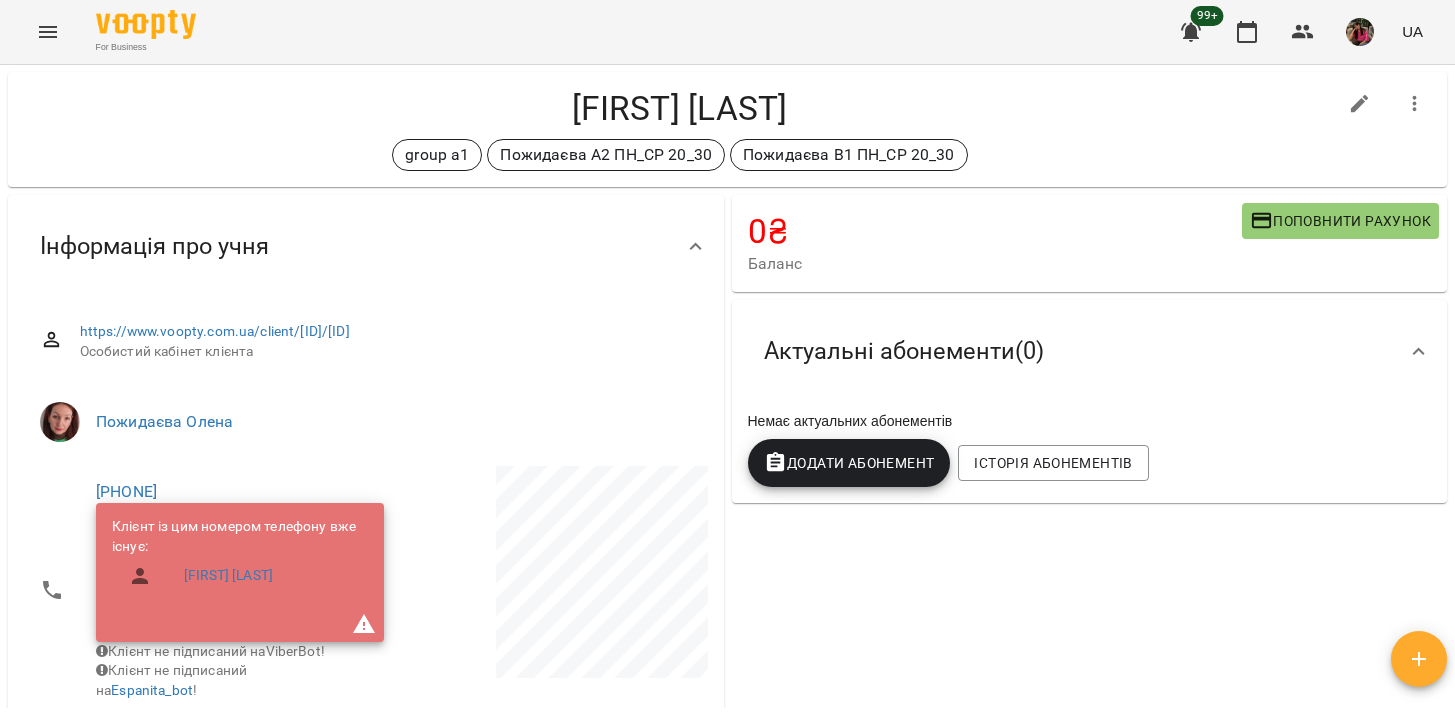 click on "Додати Абонемент" at bounding box center (849, 463) 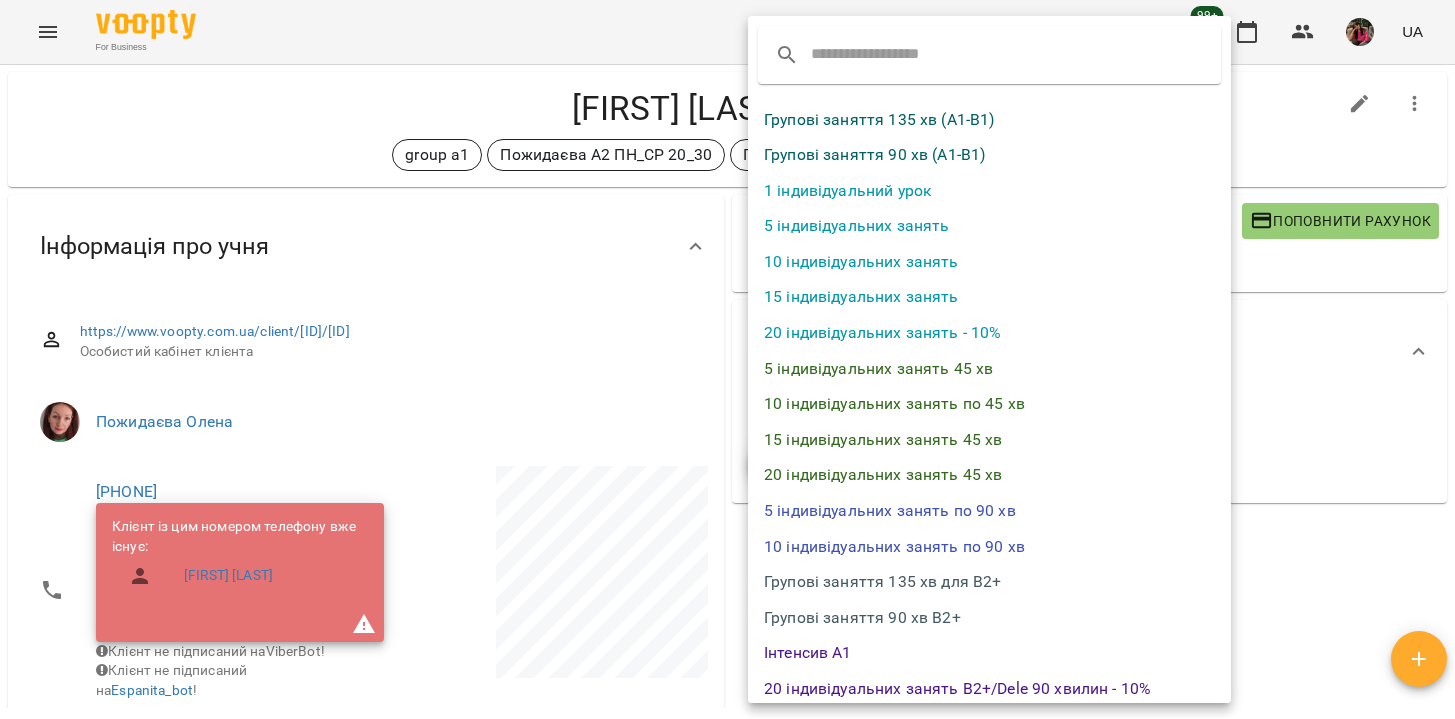 click on "Групові заняття 90 хв (А1-В1)" at bounding box center (989, 155) 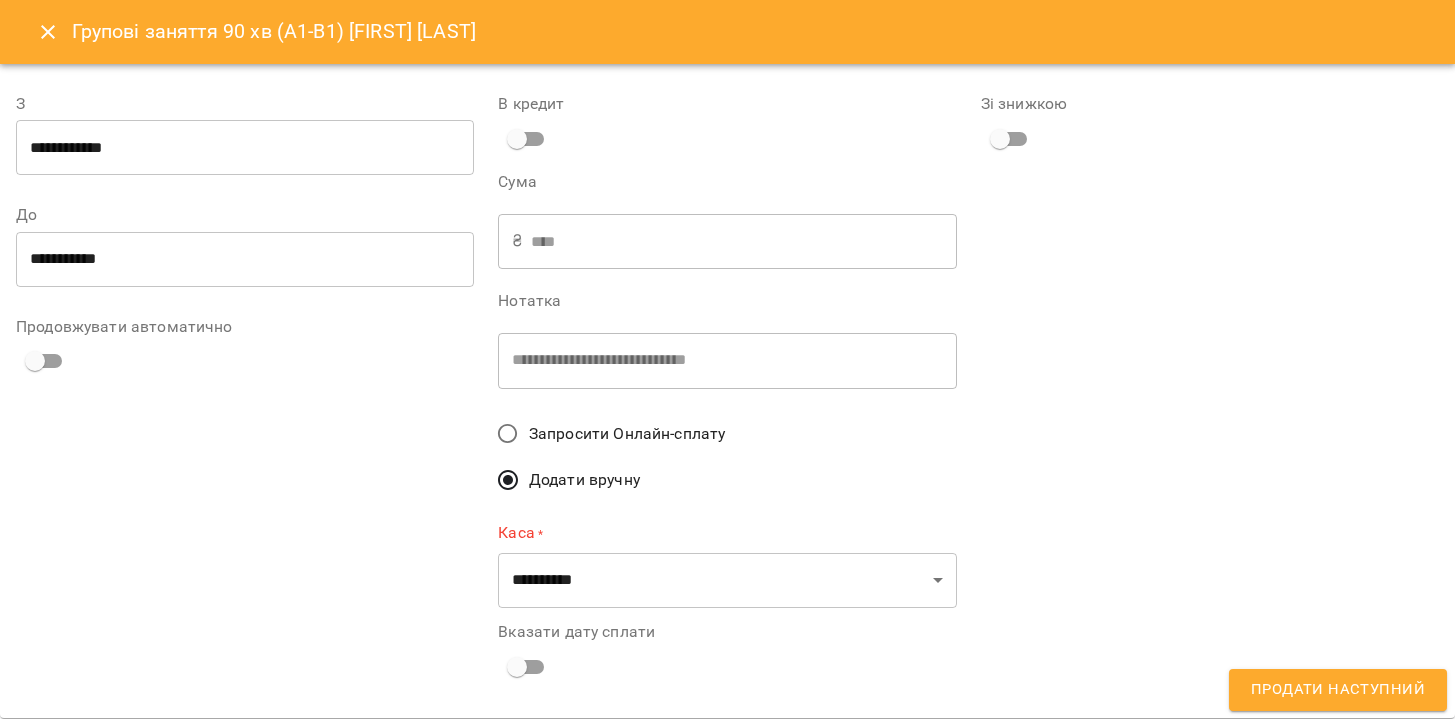 click on "**********" at bounding box center (245, 148) 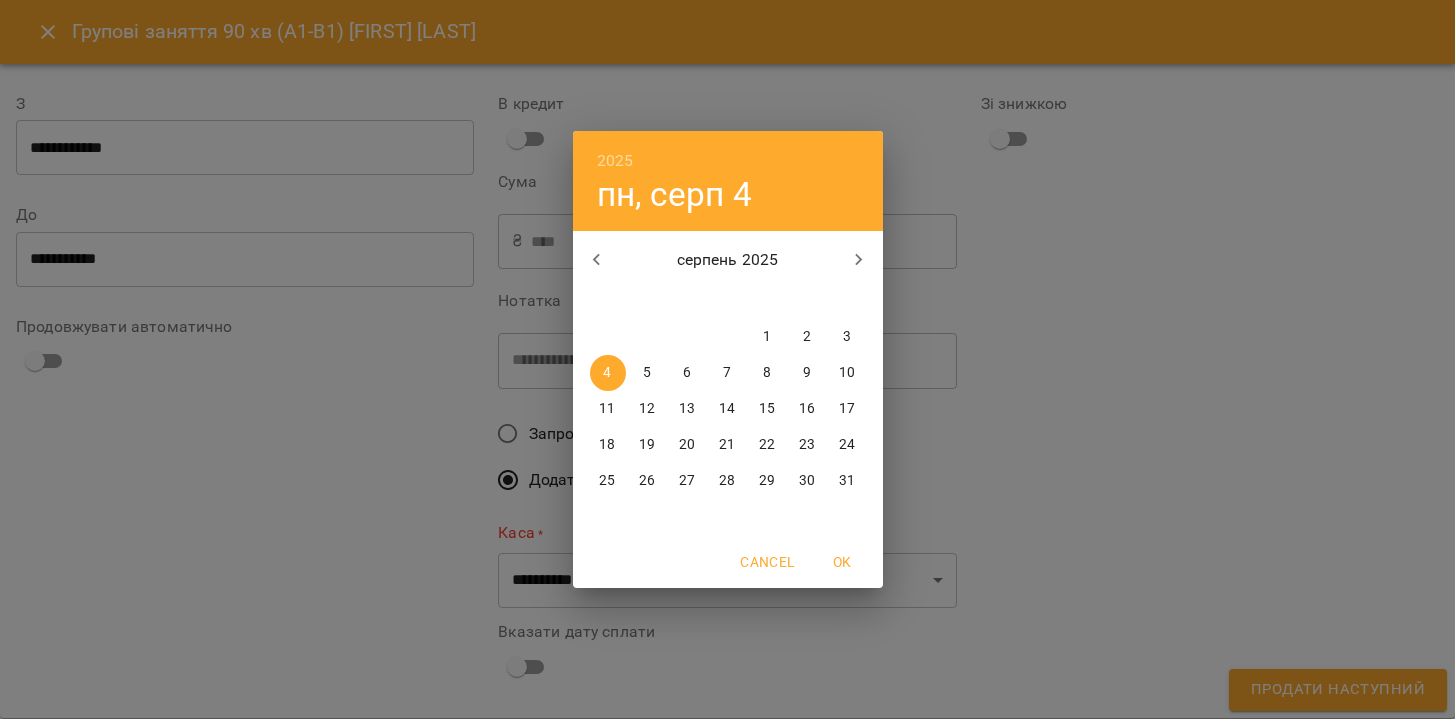 click on "1" at bounding box center [767, 337] 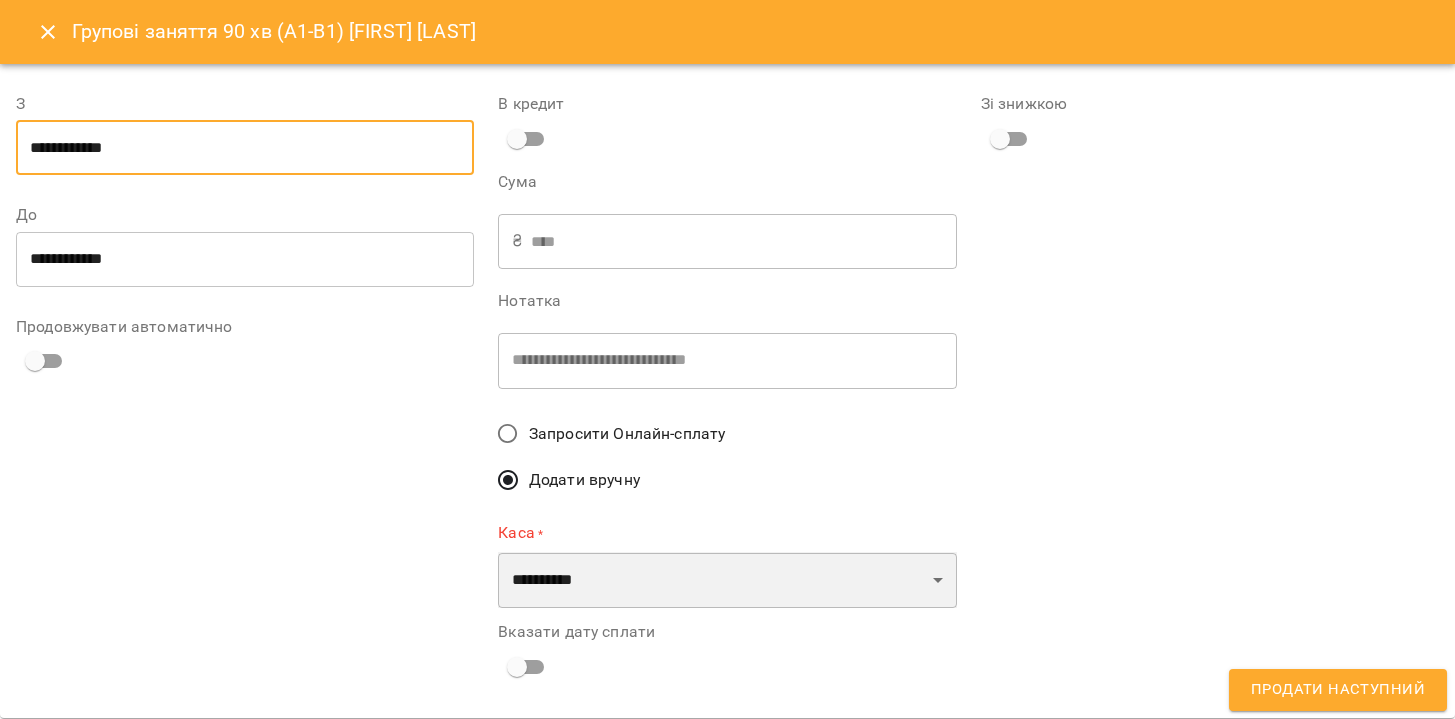 click on "**********" at bounding box center [727, 580] 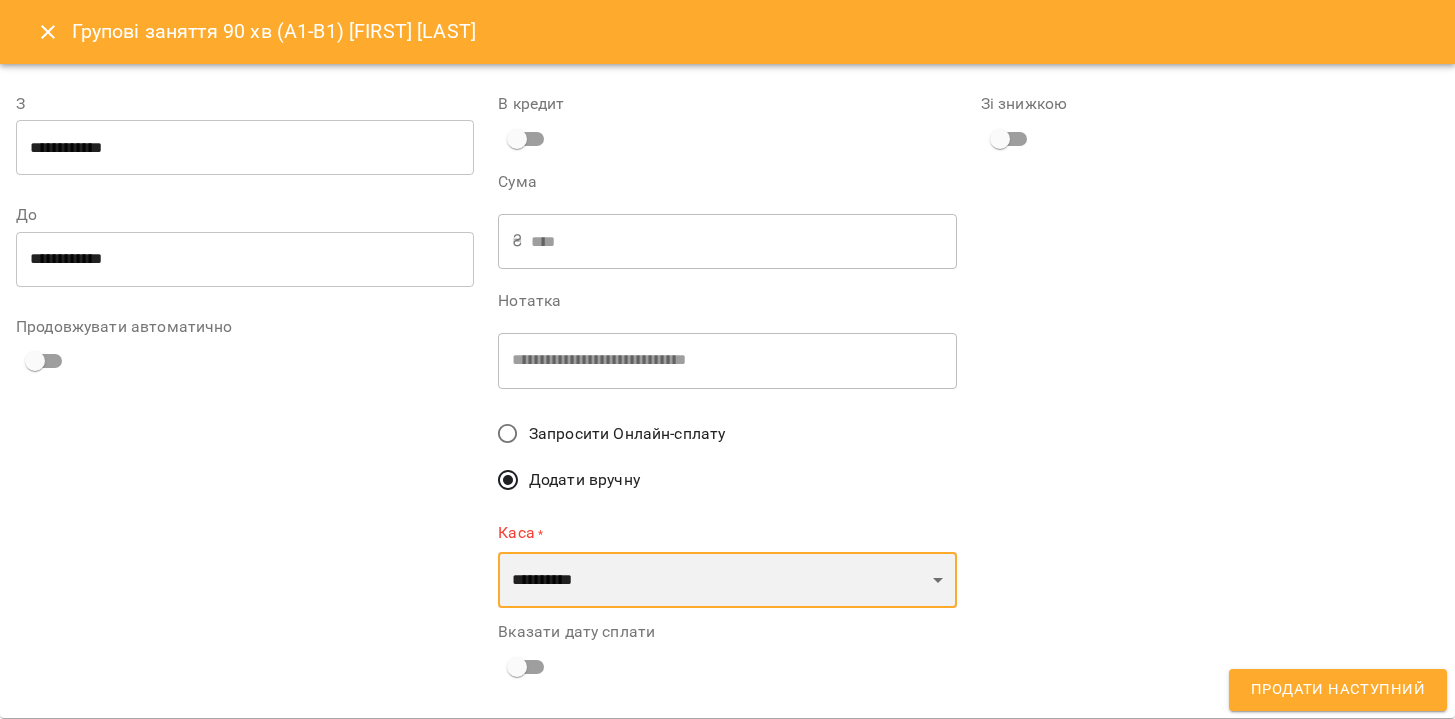select on "****" 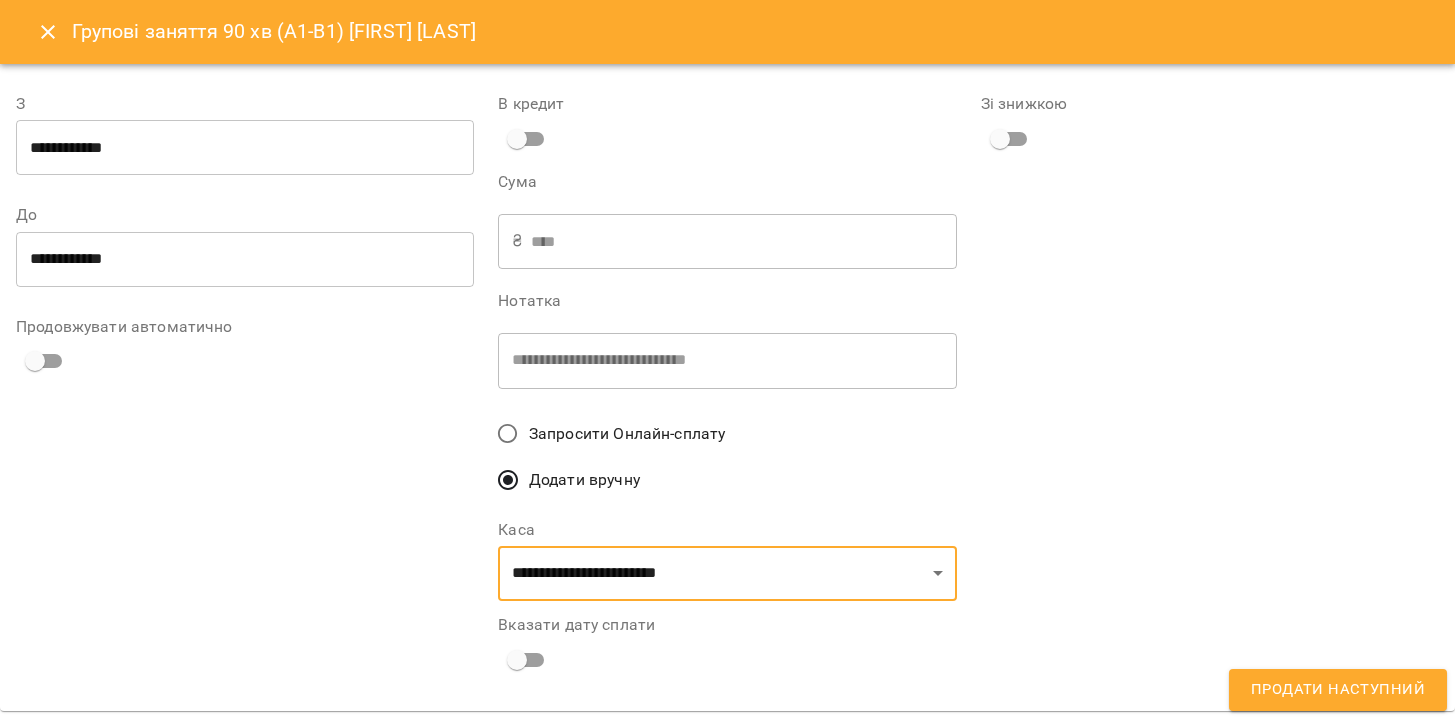 click on "Продати наступний" at bounding box center (1338, 690) 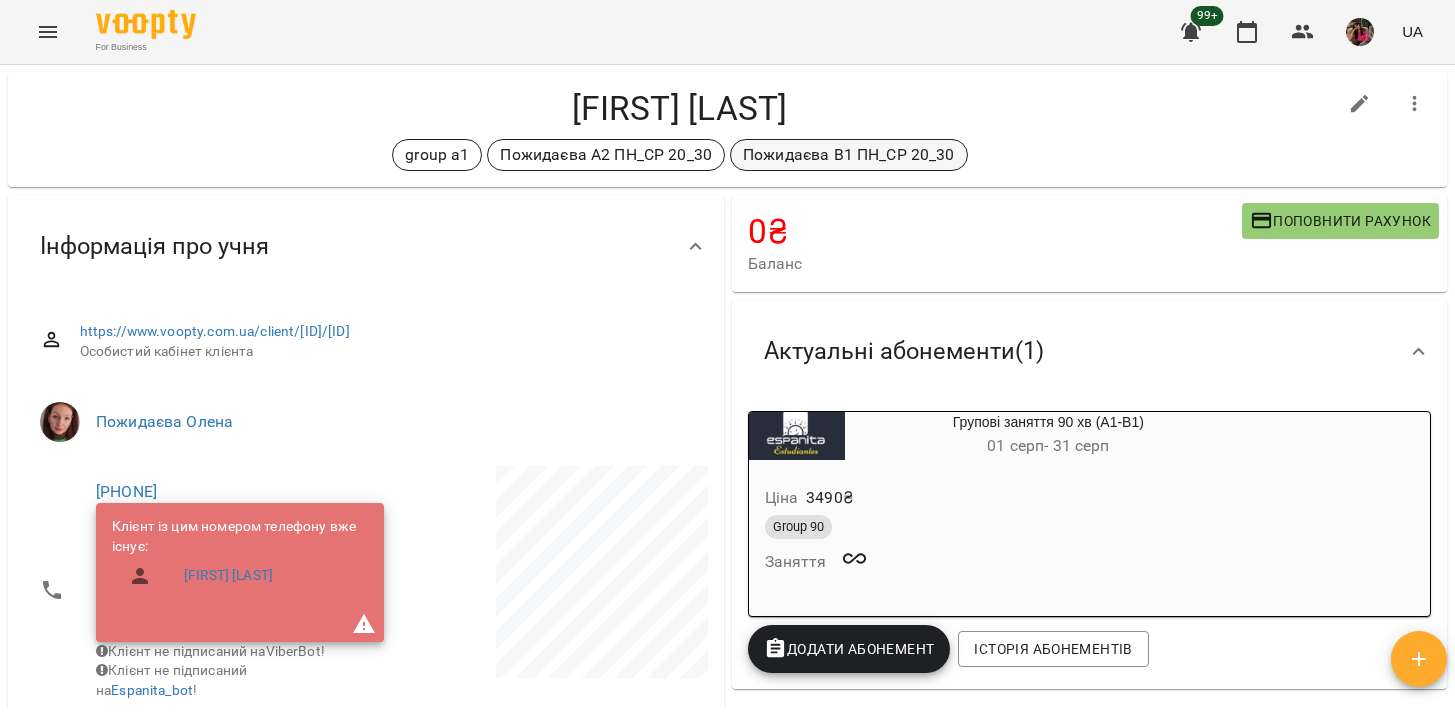 click on "Пожидаєва В1 ПН_СР 20_30" at bounding box center (849, 155) 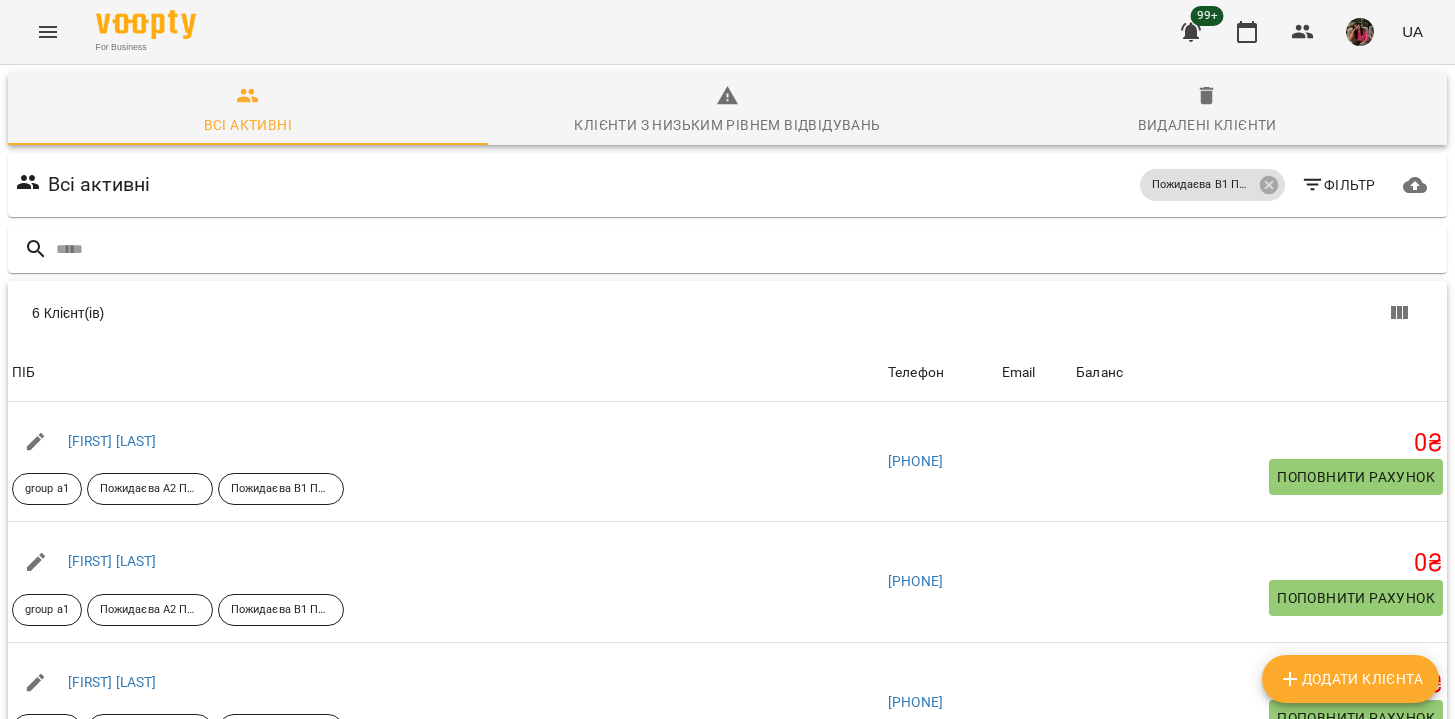 scroll, scrollTop: 62, scrollLeft: 0, axis: vertical 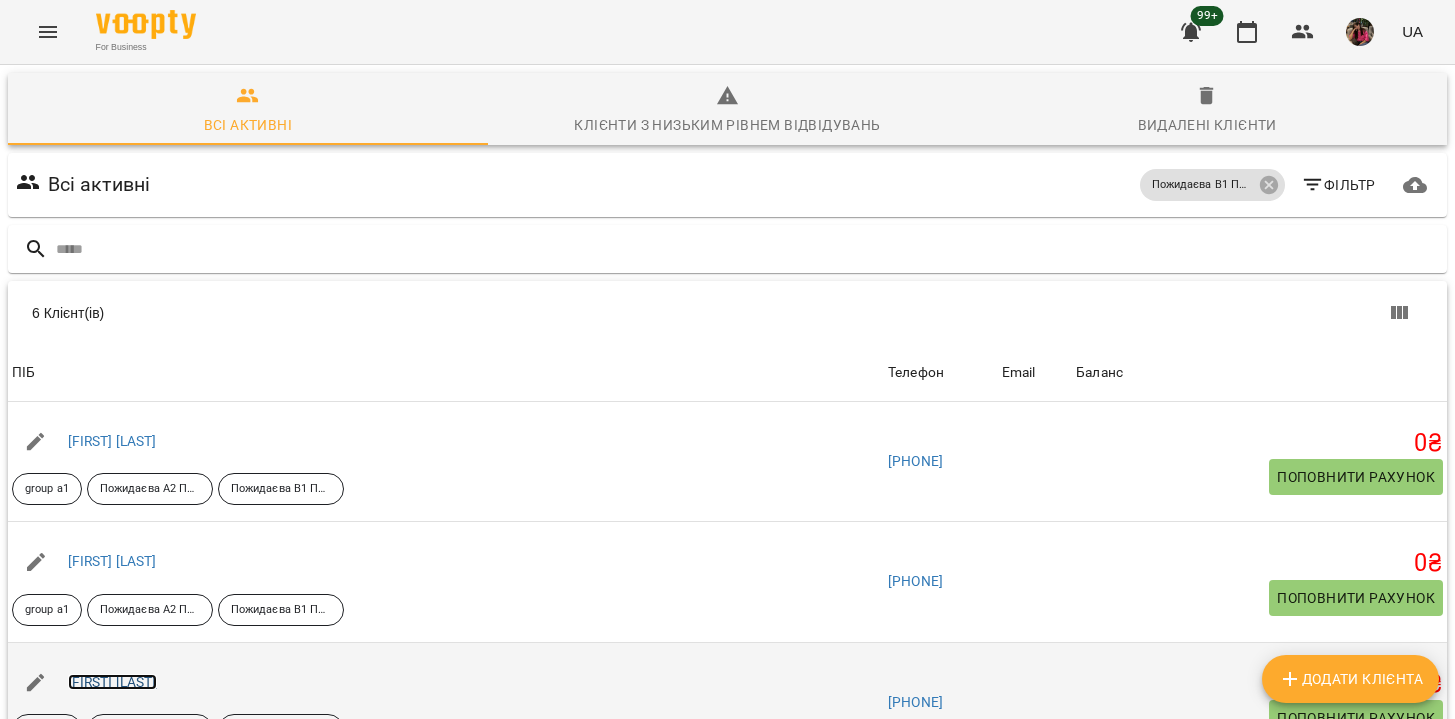 click on "[FIRST] [LAST]" at bounding box center (112, 682) 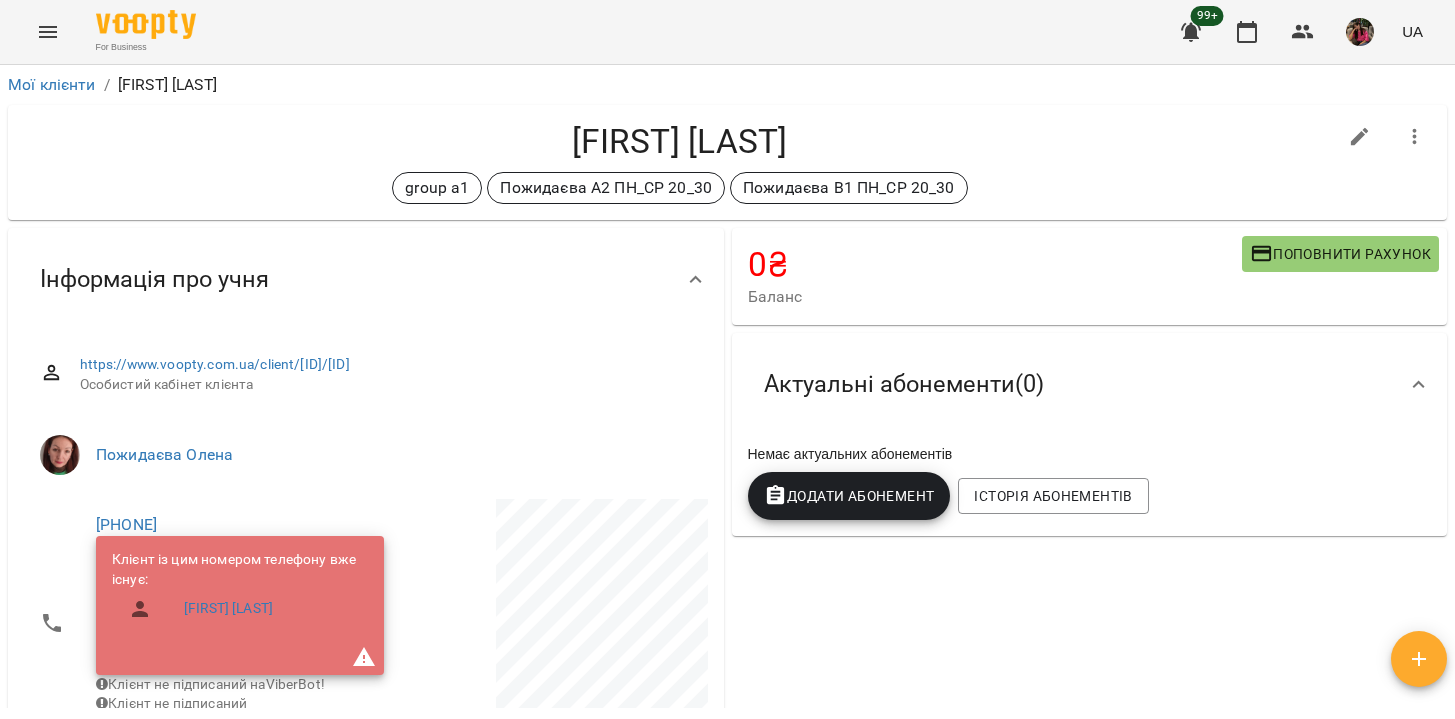click on "Додати Абонемент" at bounding box center [849, 496] 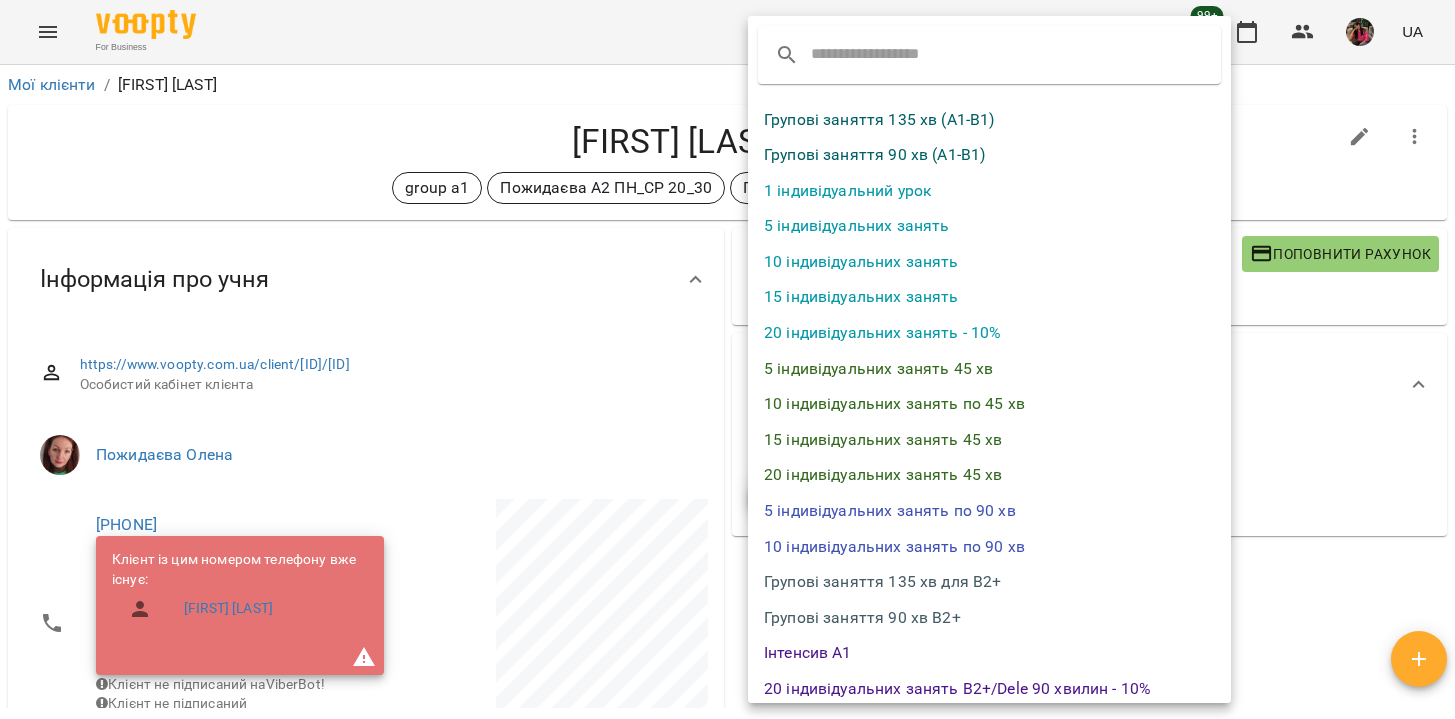 click on "Групові заняття 90 хв (А1-В1)" at bounding box center [989, 155] 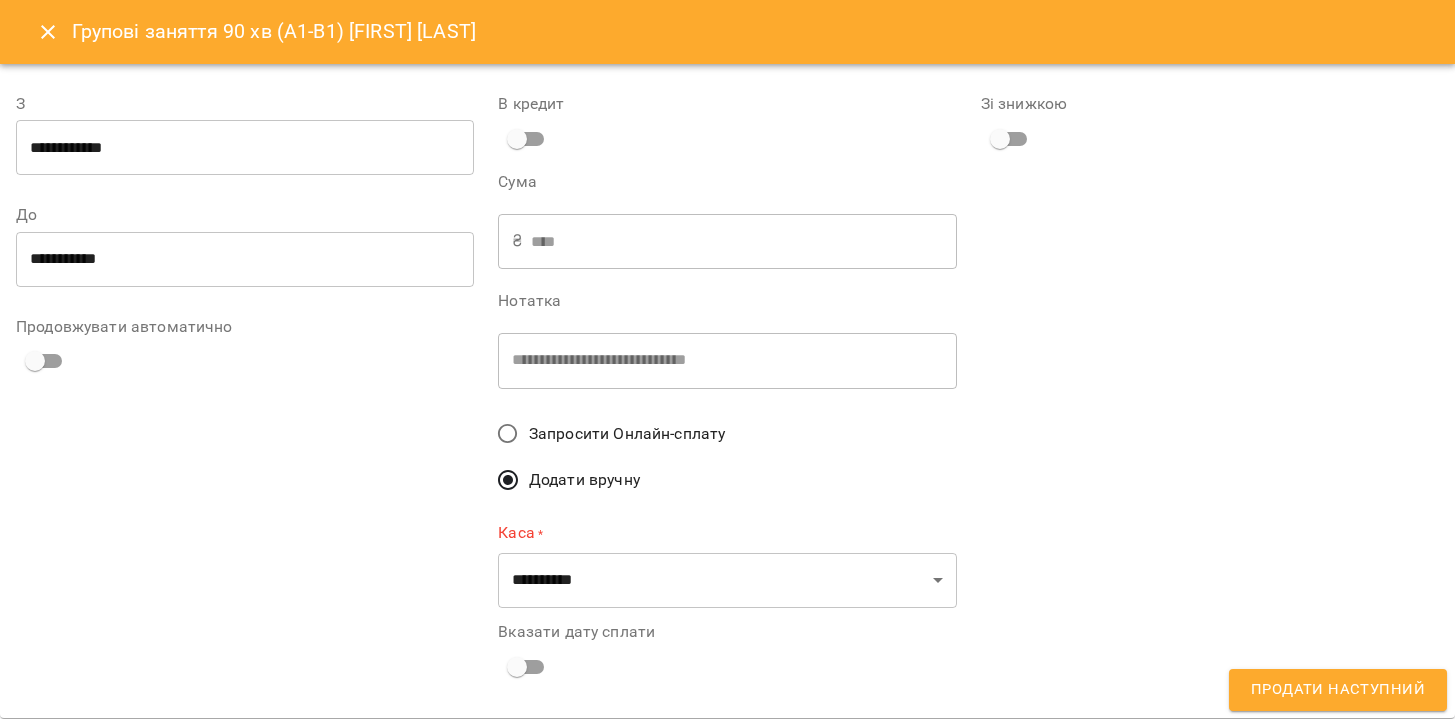 click on "**********" at bounding box center (245, 148) 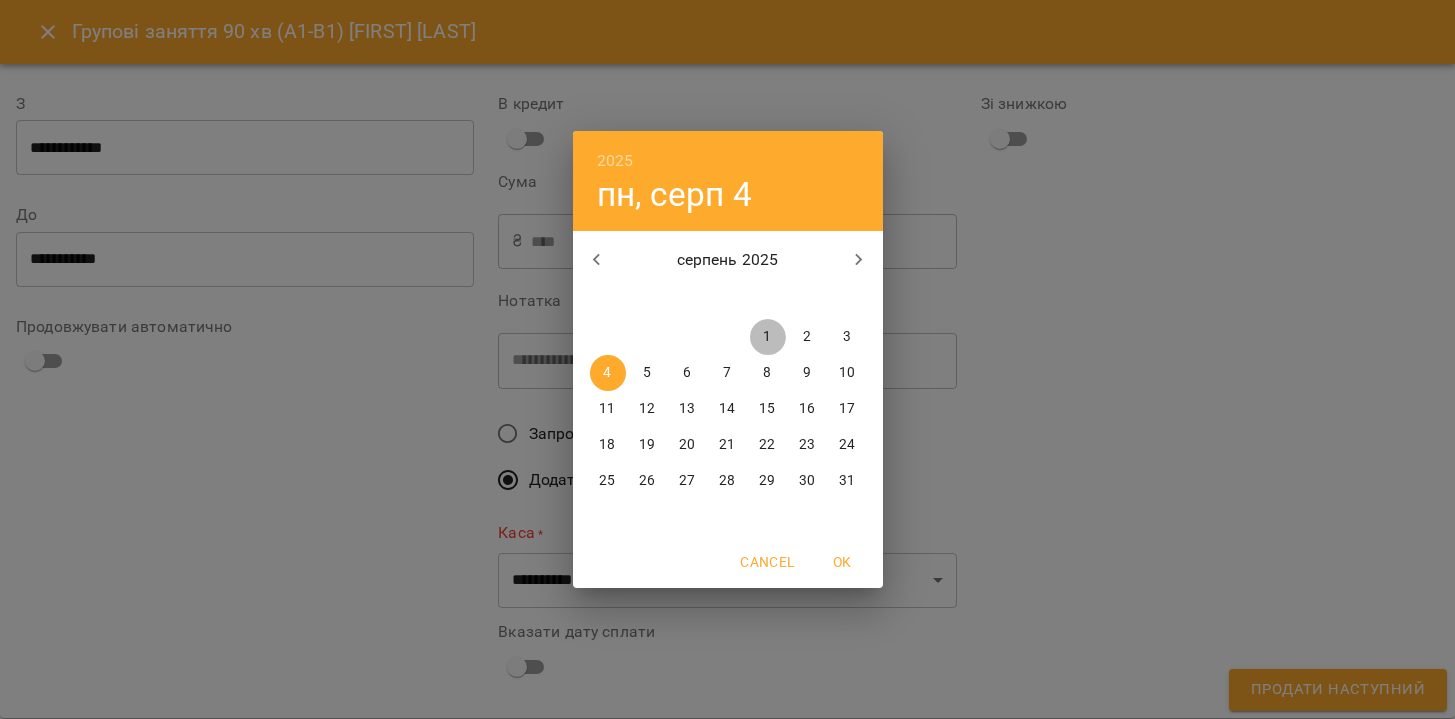 click on "1" at bounding box center (768, 337) 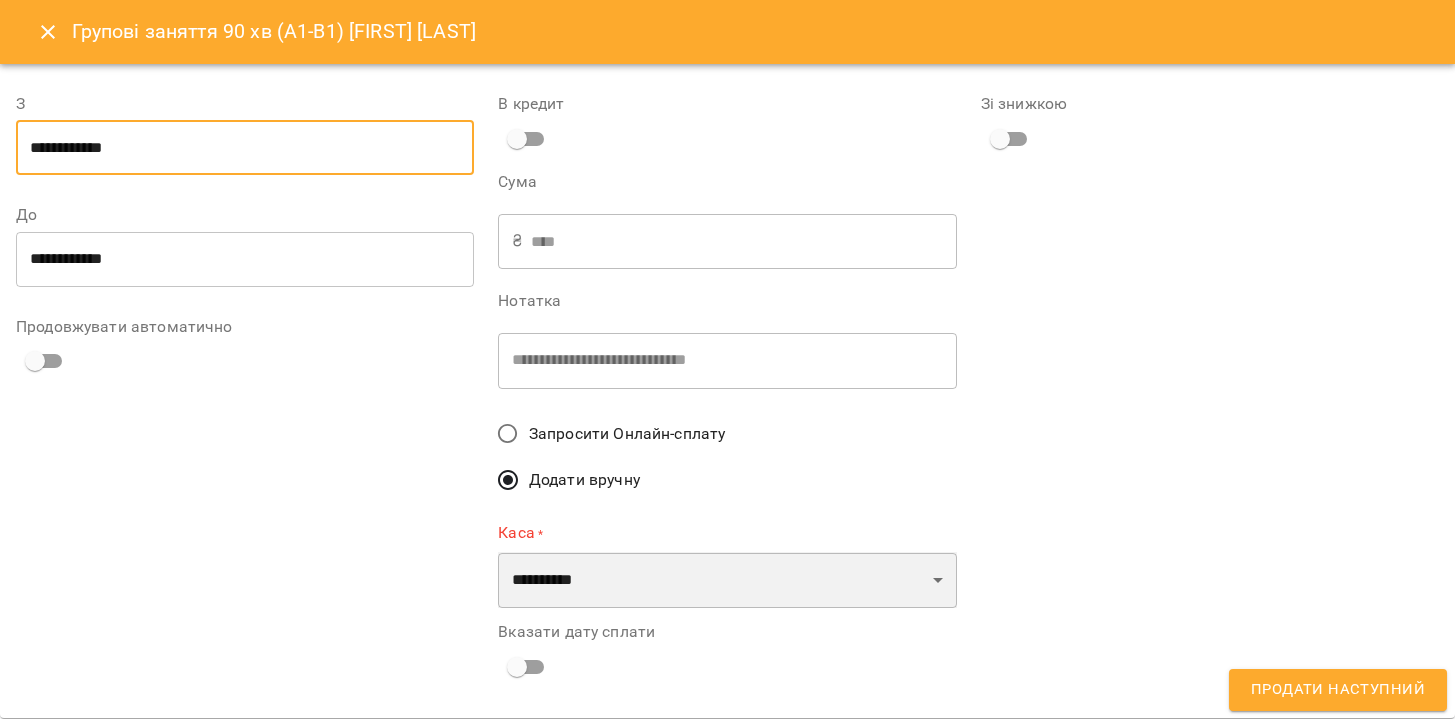 click on "**********" at bounding box center (727, 580) 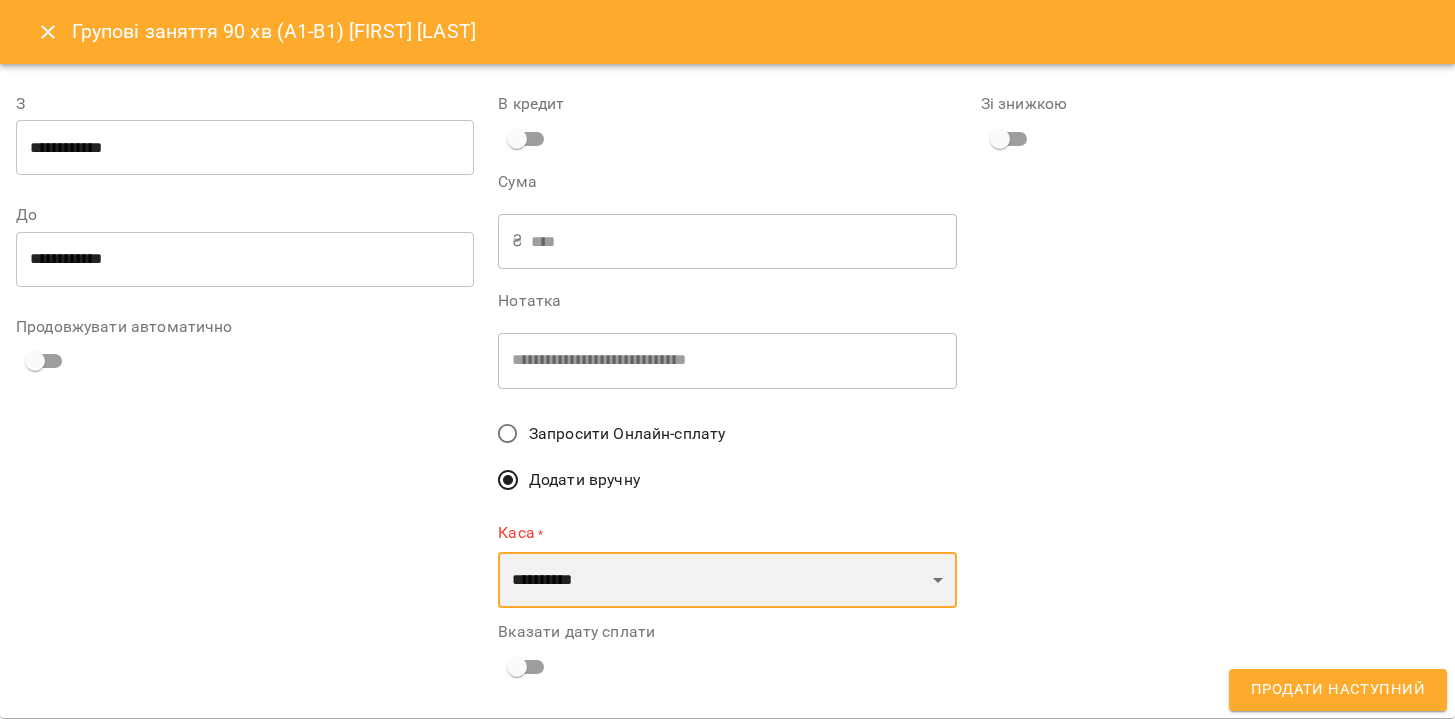 select on "****" 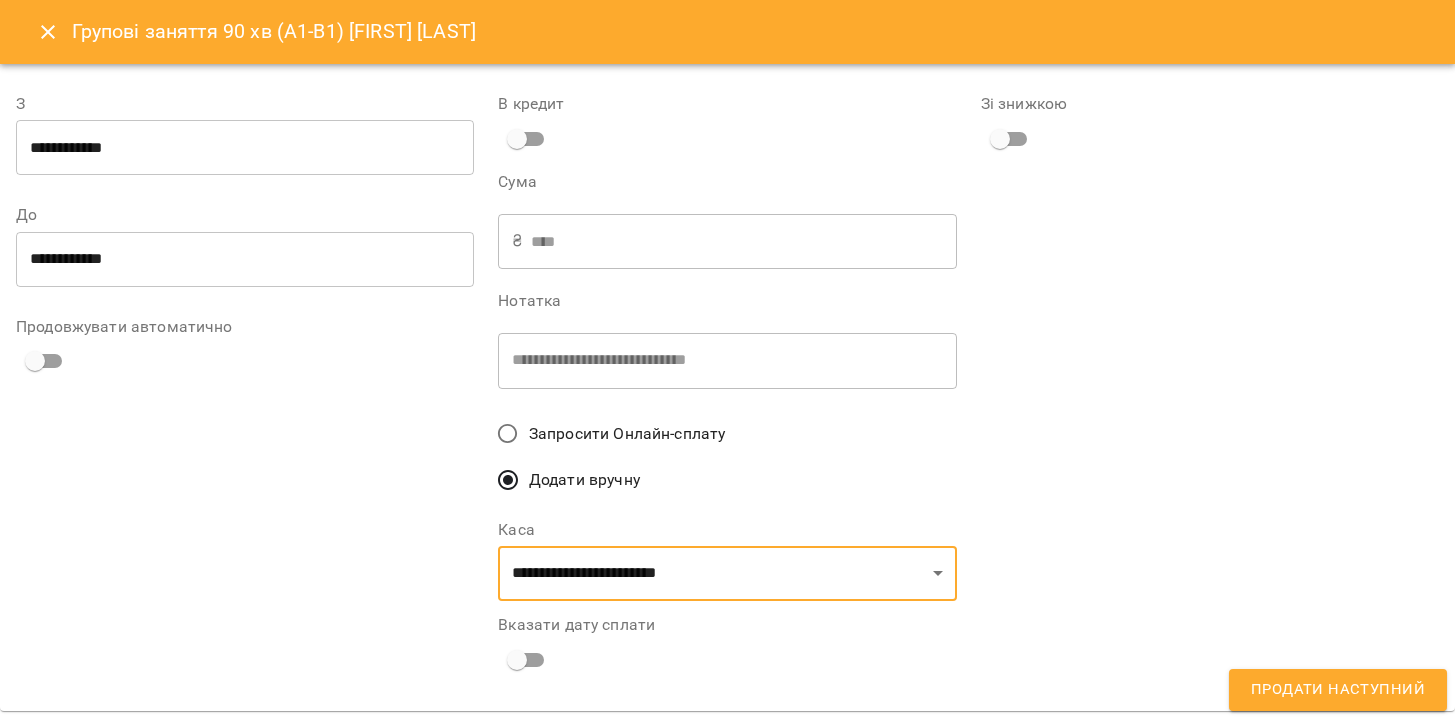 click on "Продати наступний" at bounding box center [1338, 690] 